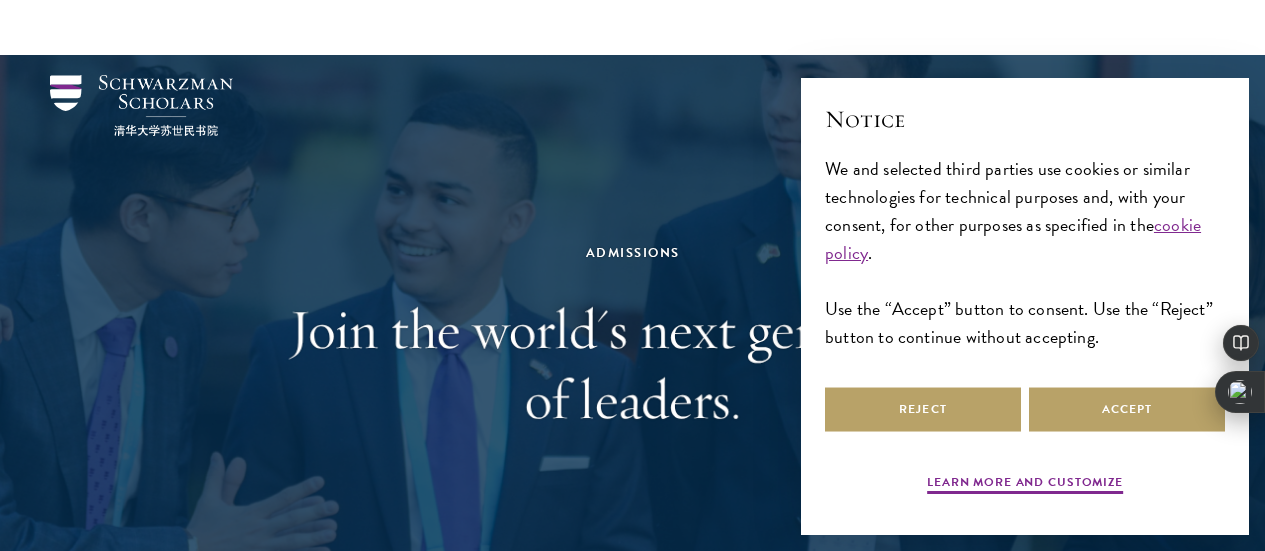 scroll, scrollTop: 692, scrollLeft: 0, axis: vertical 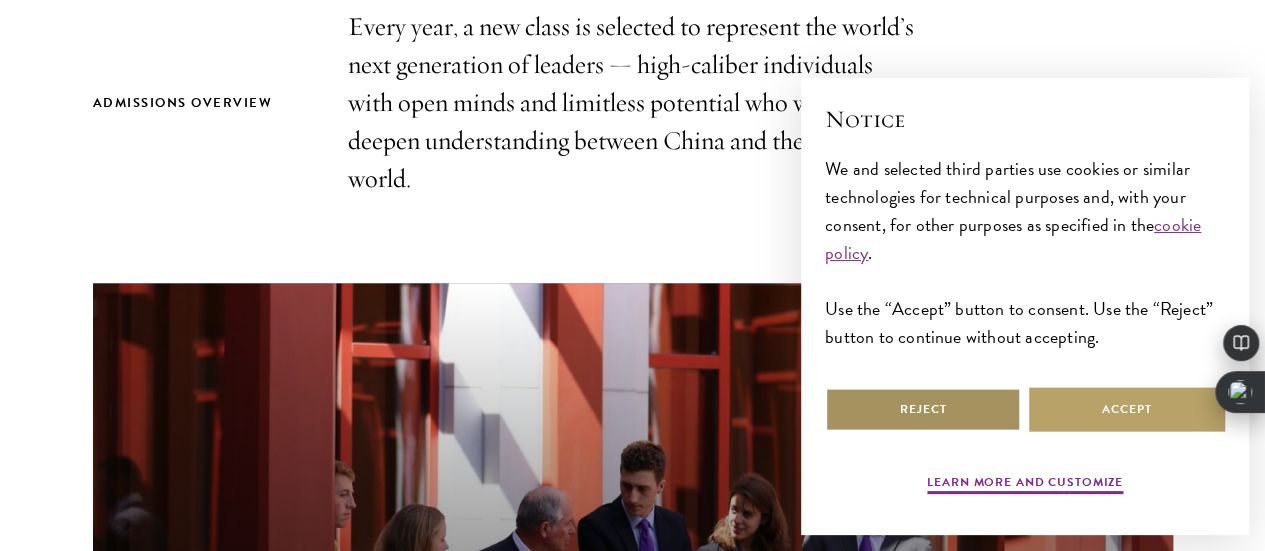 click on "Reject" at bounding box center [923, 409] 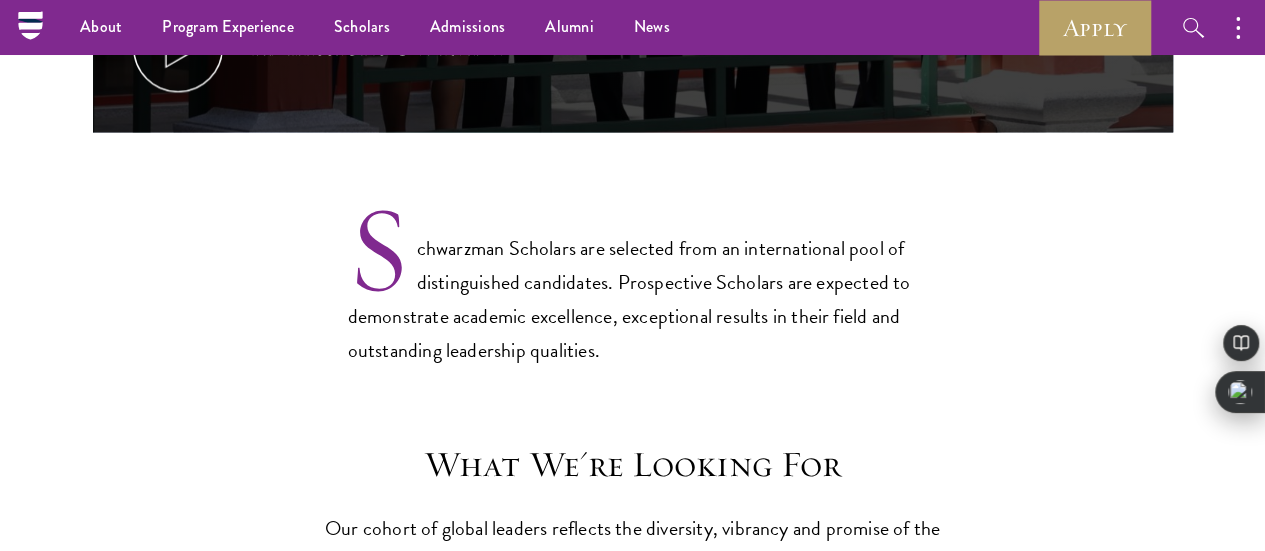 scroll, scrollTop: 1301, scrollLeft: 0, axis: vertical 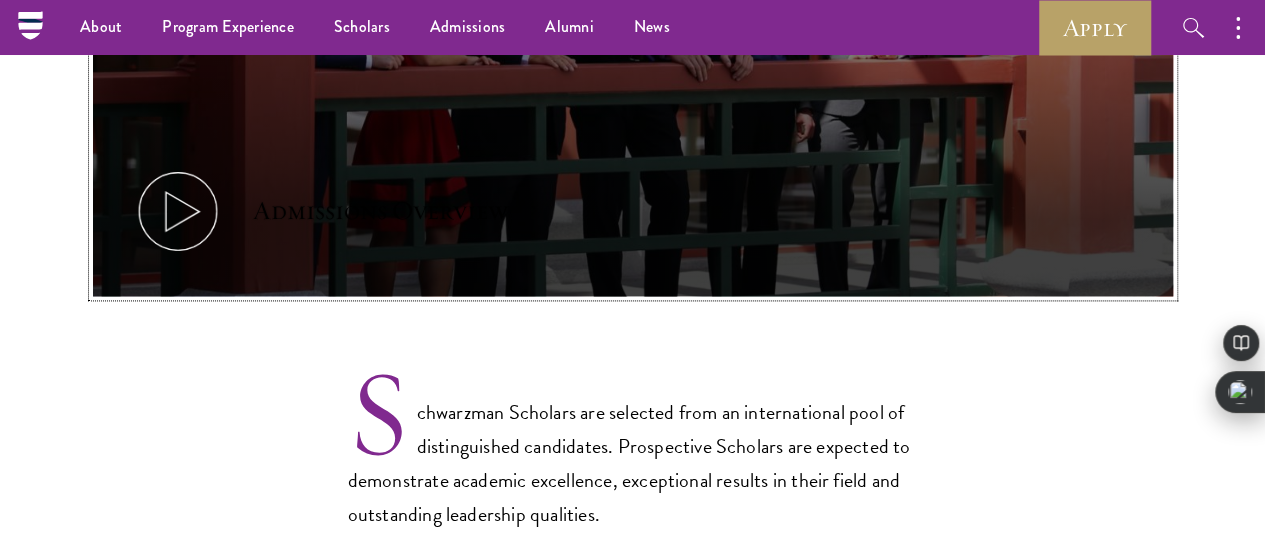 click 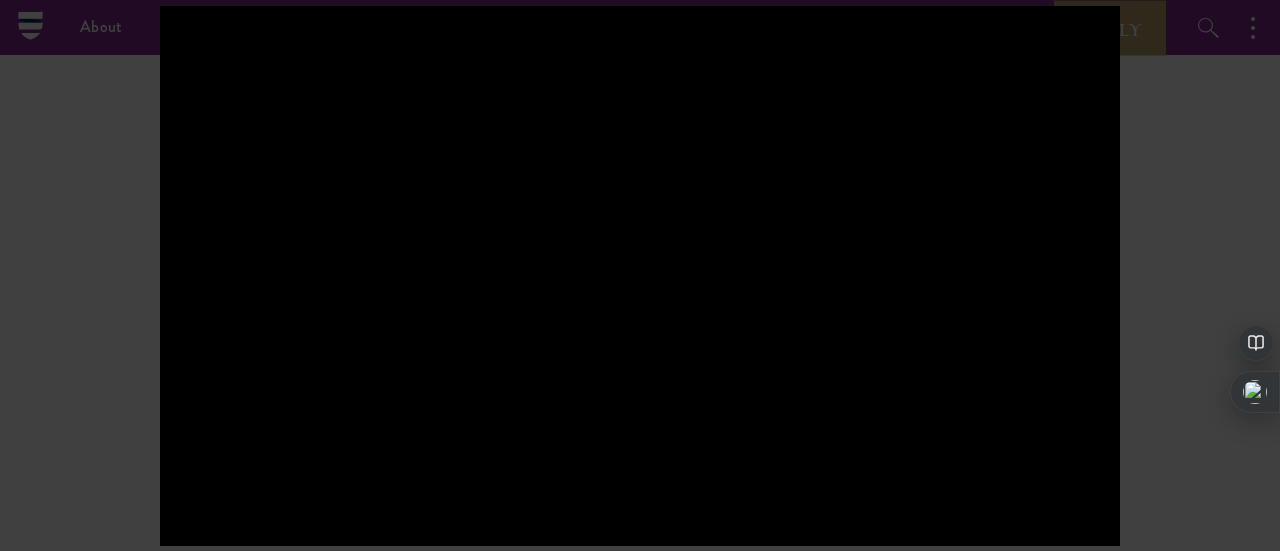 click at bounding box center (640, 275) 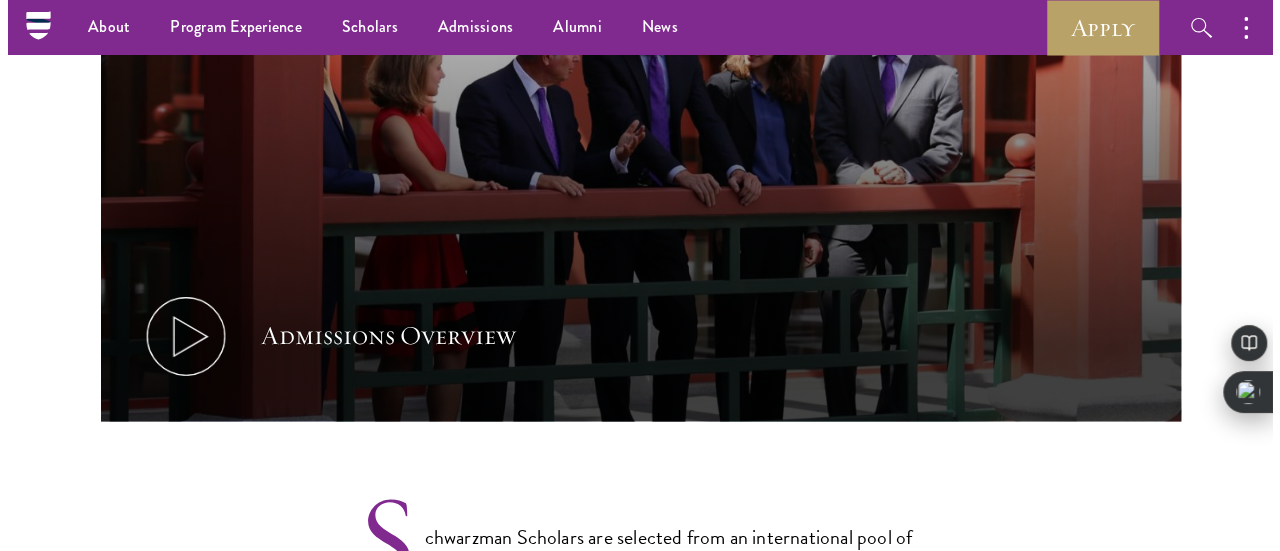 scroll, scrollTop: 1166, scrollLeft: 0, axis: vertical 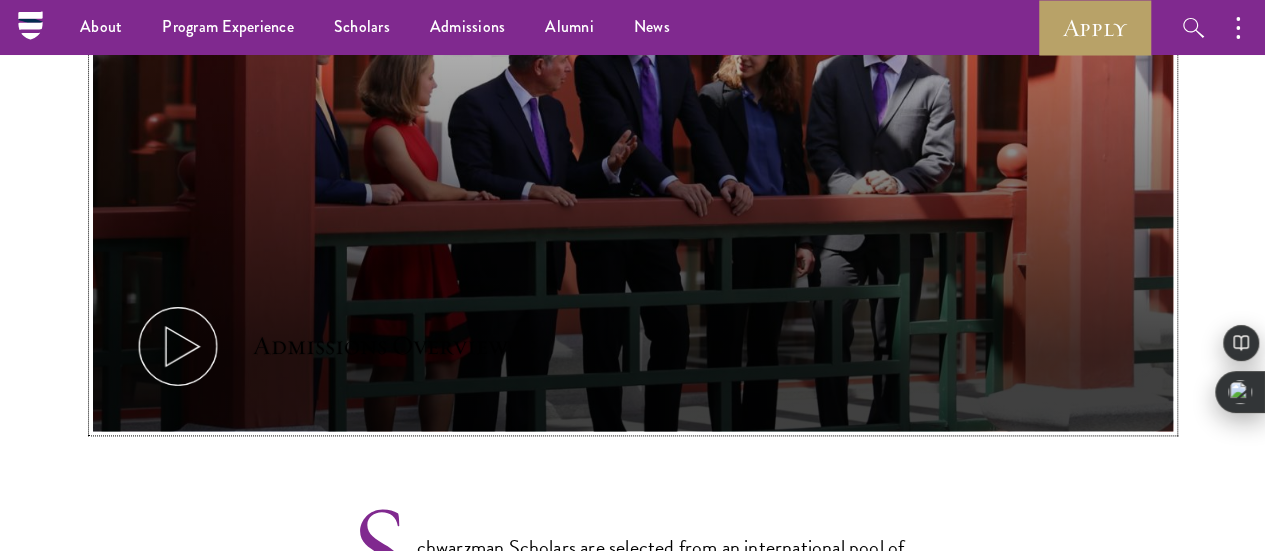 click 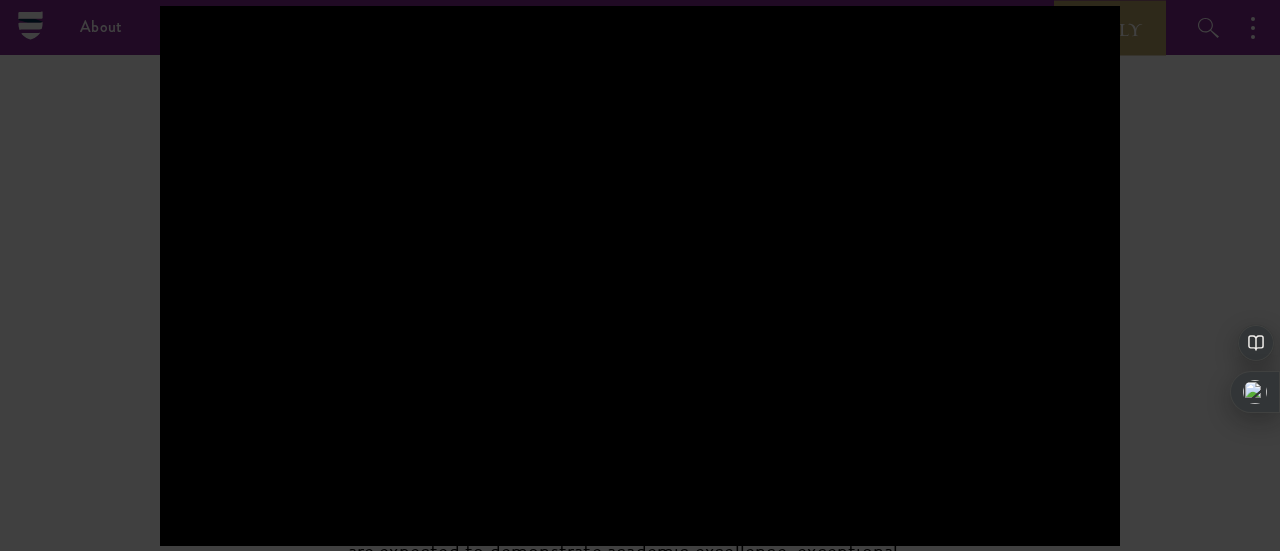 type 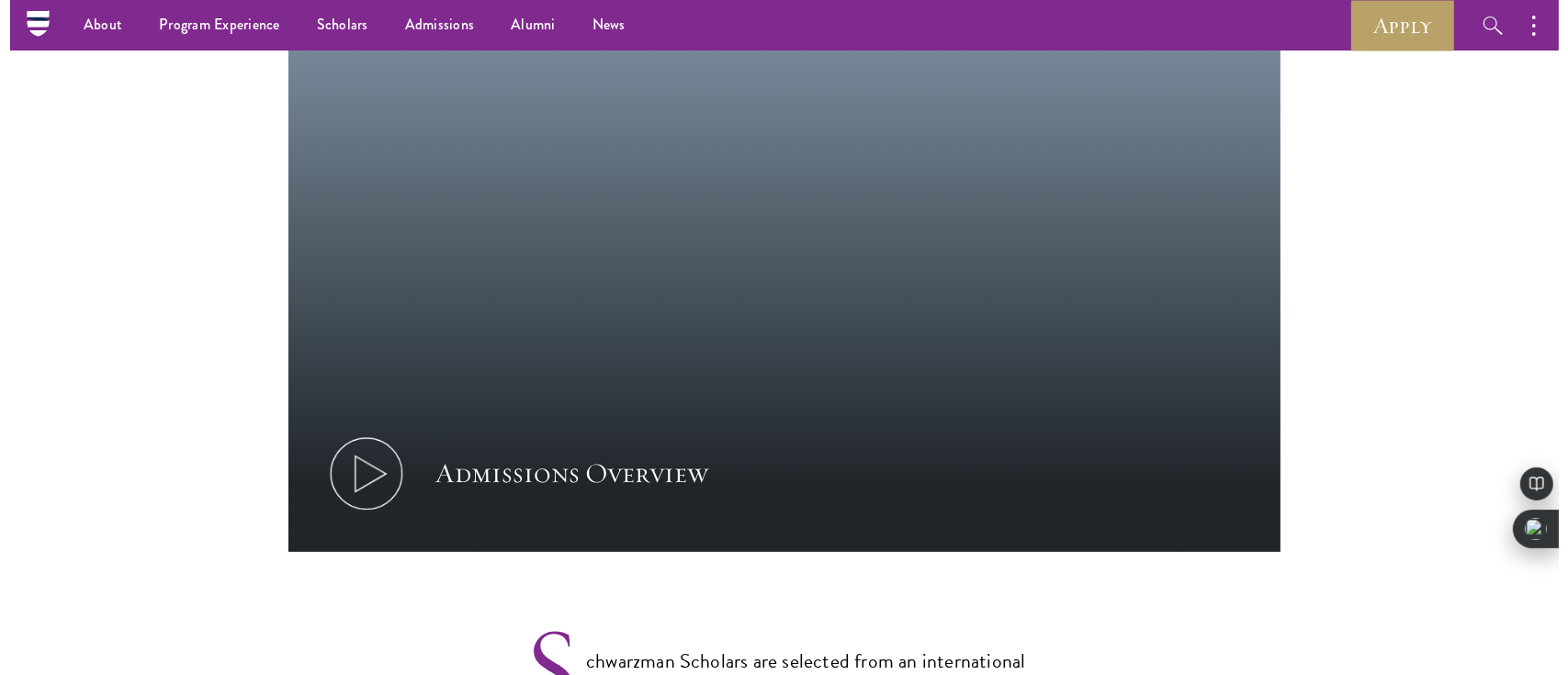 scroll, scrollTop: 921, scrollLeft: 0, axis: vertical 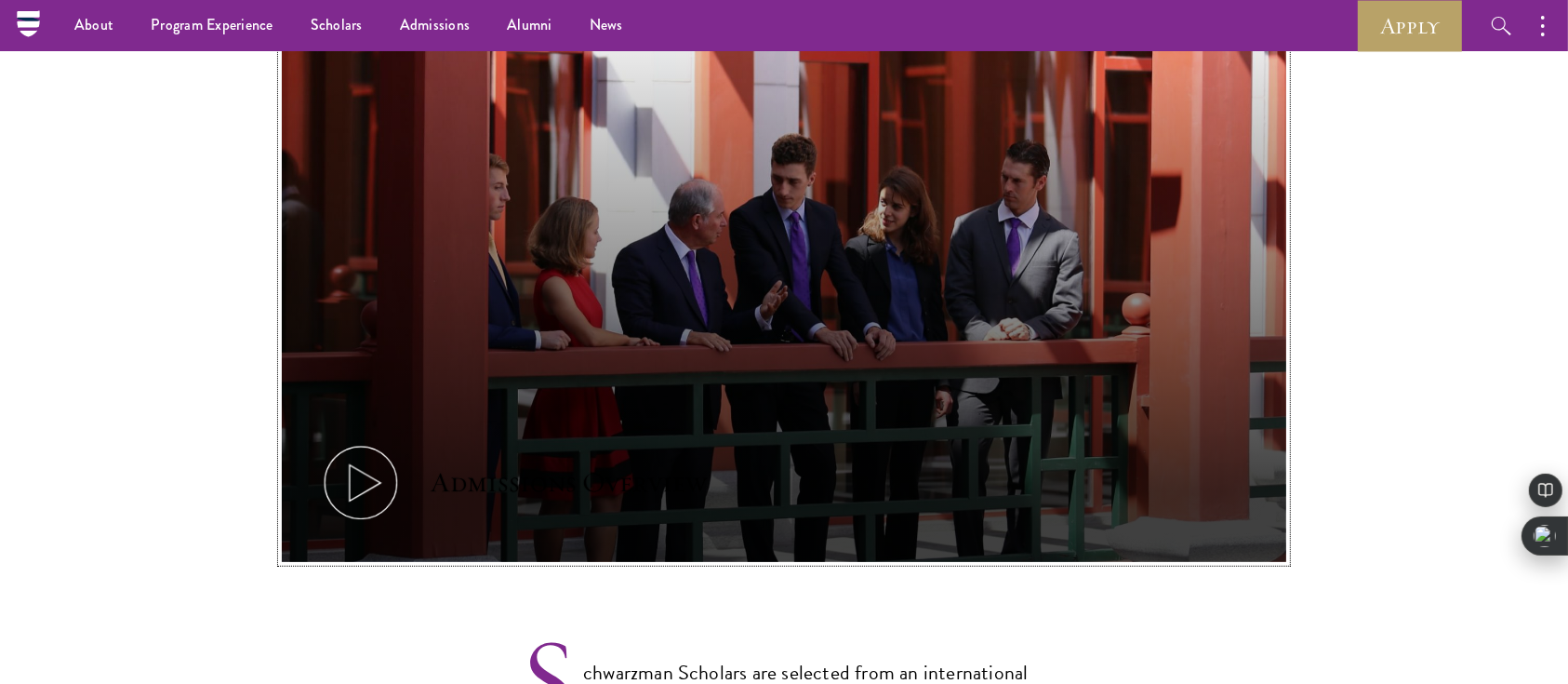 click 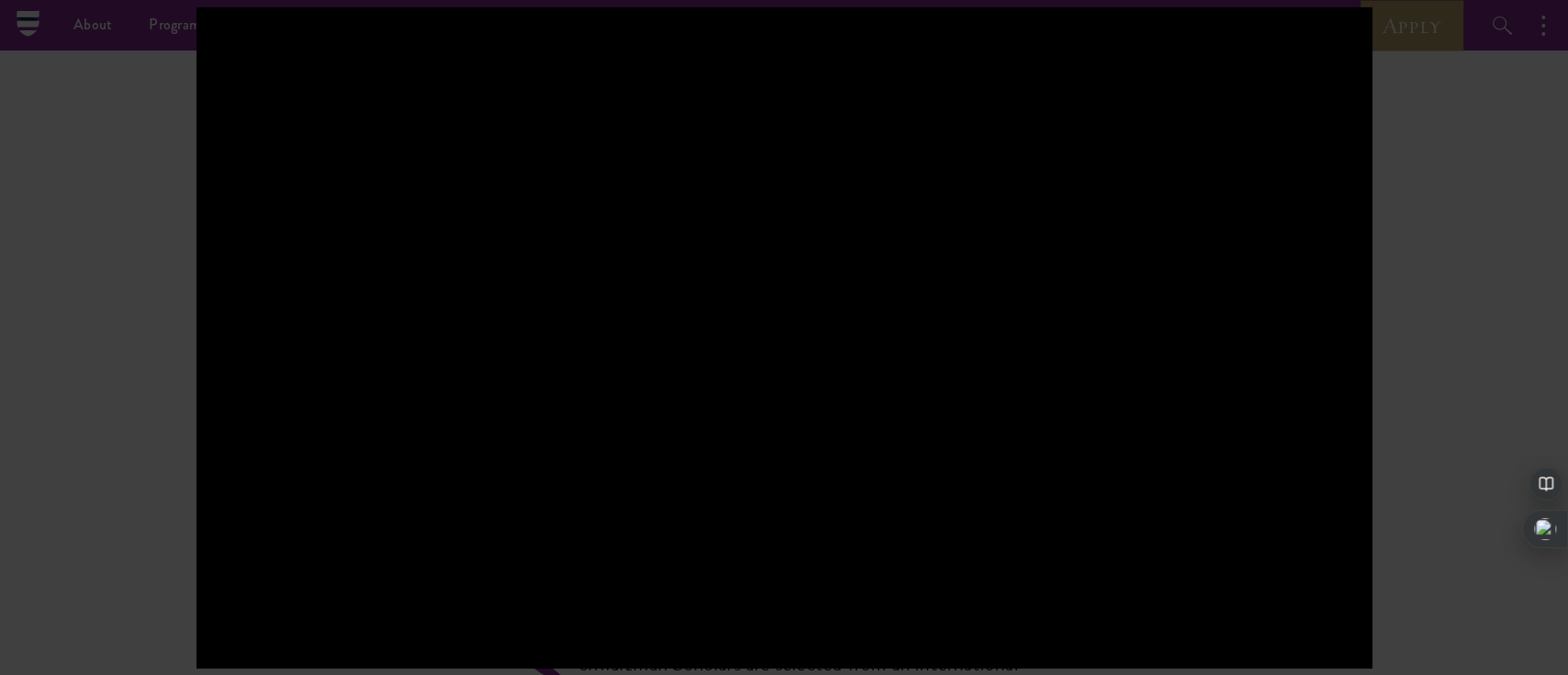 click at bounding box center (784, 337) 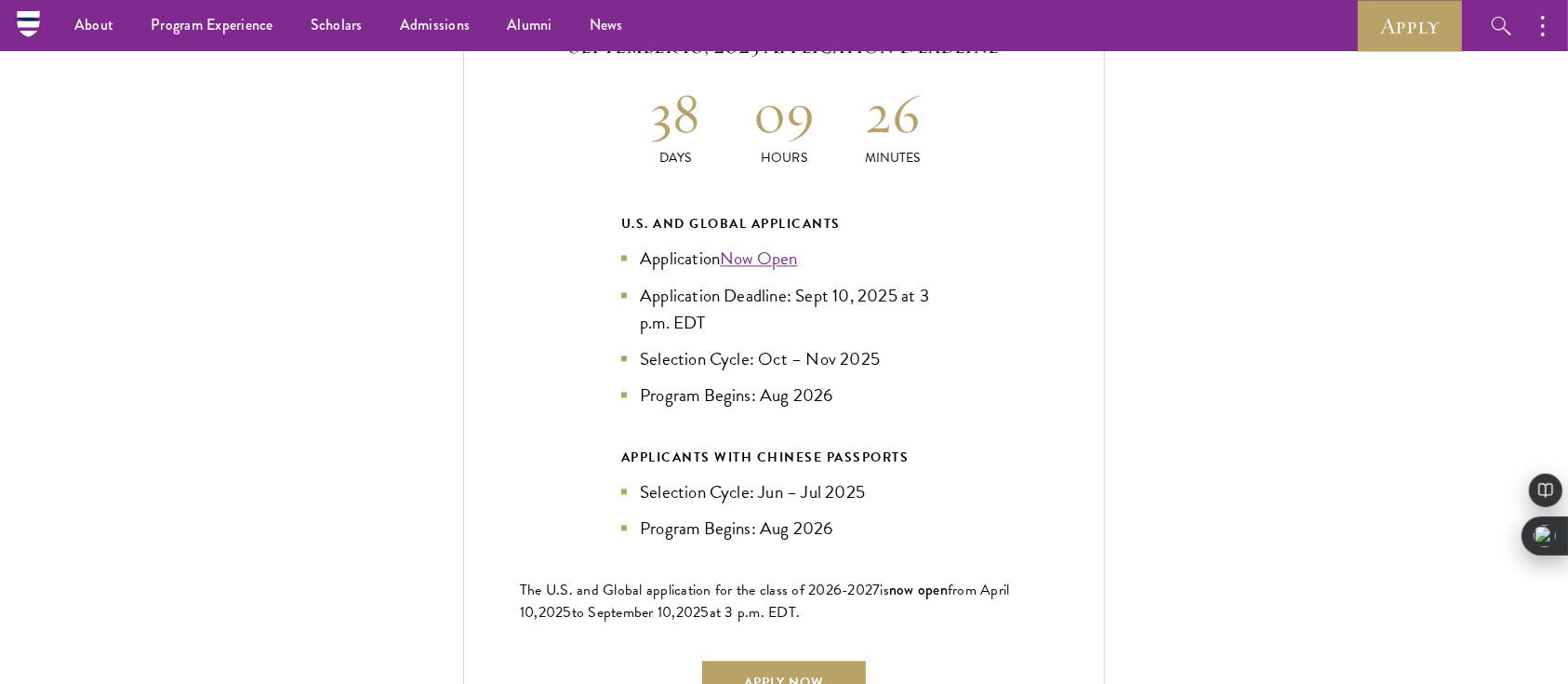 scroll, scrollTop: 4057, scrollLeft: 0, axis: vertical 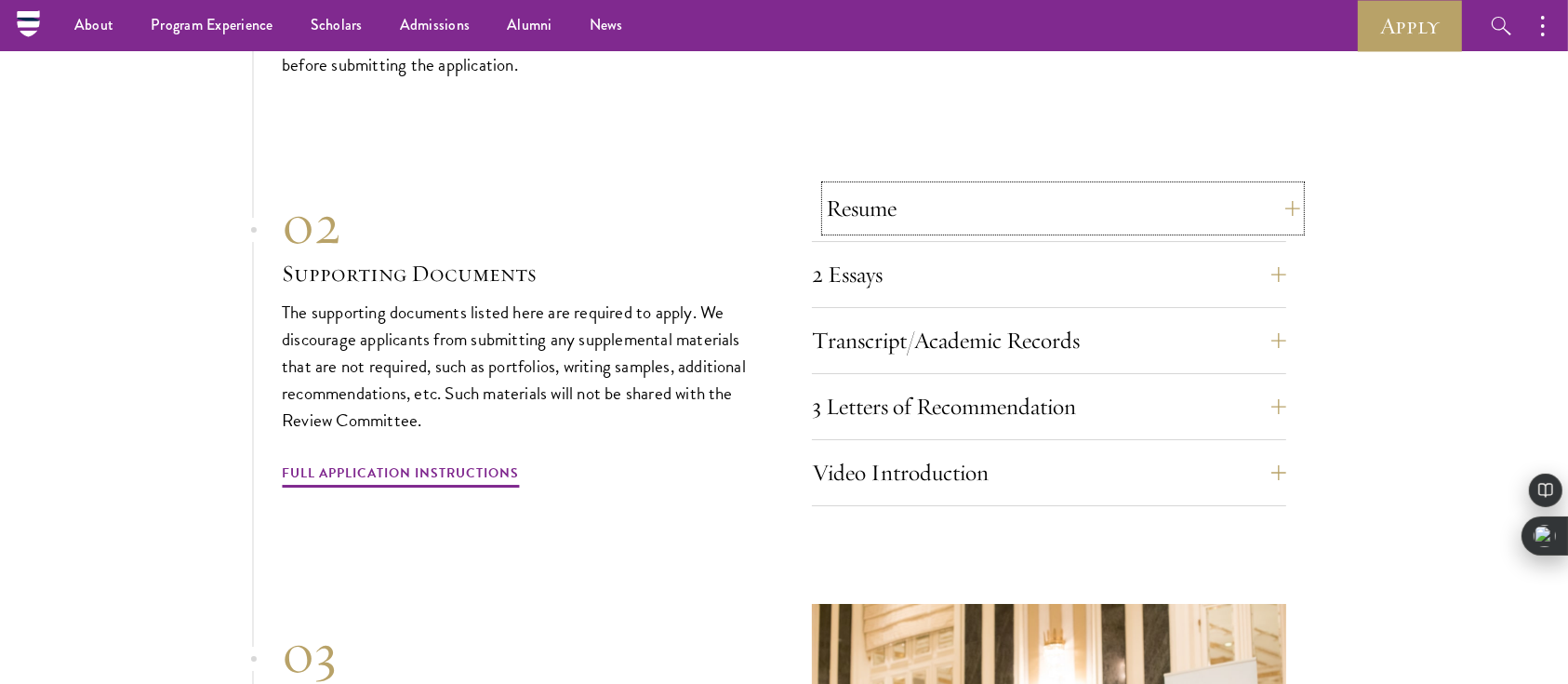 click on "Resume" at bounding box center (1063, 208) 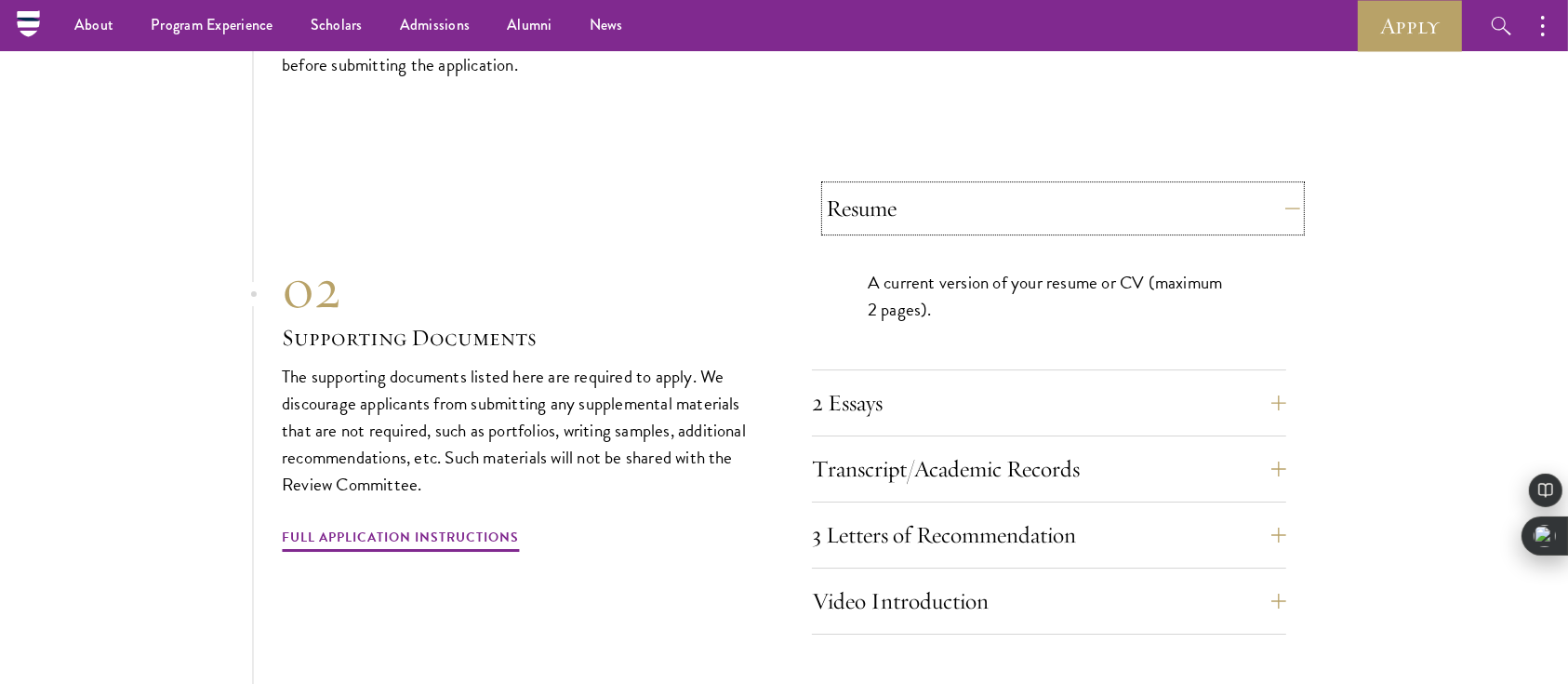 click on "Resume" at bounding box center (1063, 208) 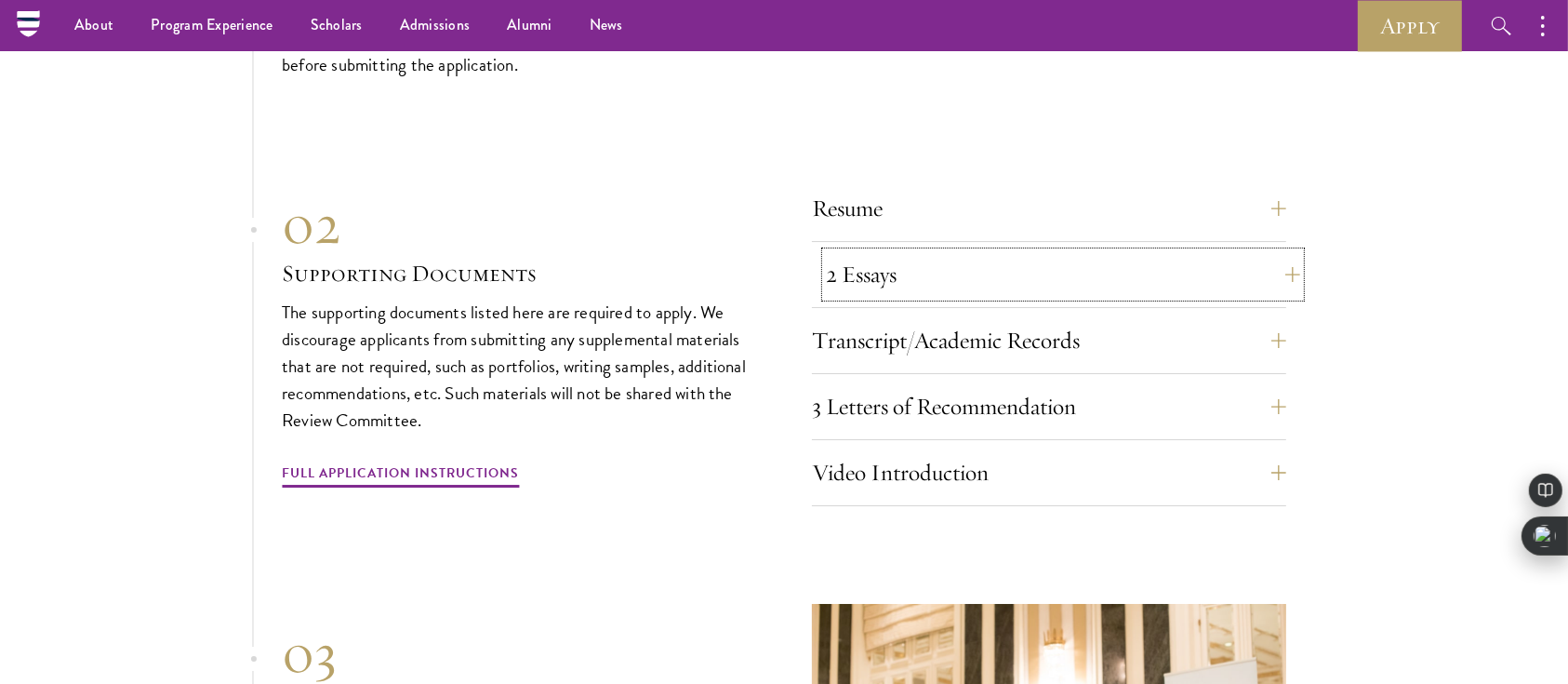 click on "2 Essays" at bounding box center [1063, 275] 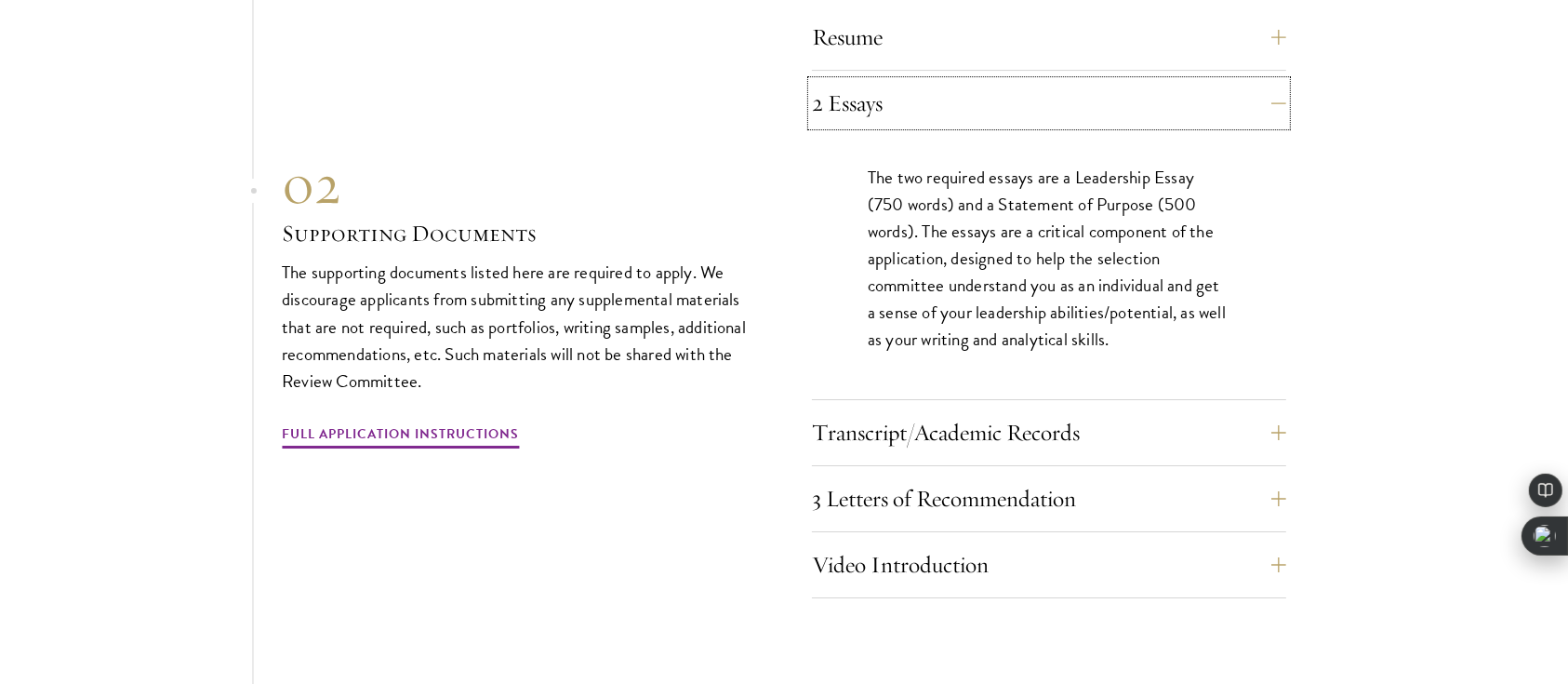 scroll, scrollTop: 6553, scrollLeft: 0, axis: vertical 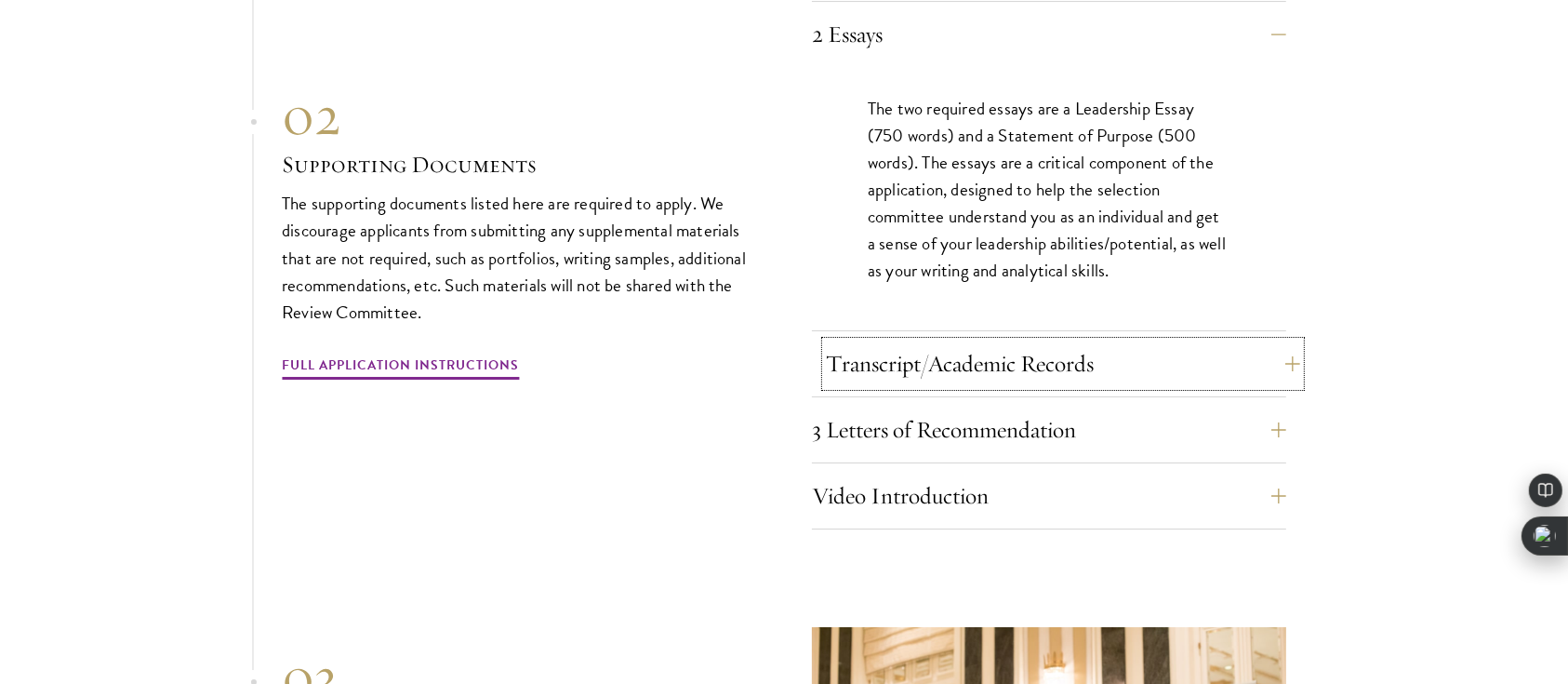 click on "Transcript/Academic Records" at bounding box center (1063, 364) 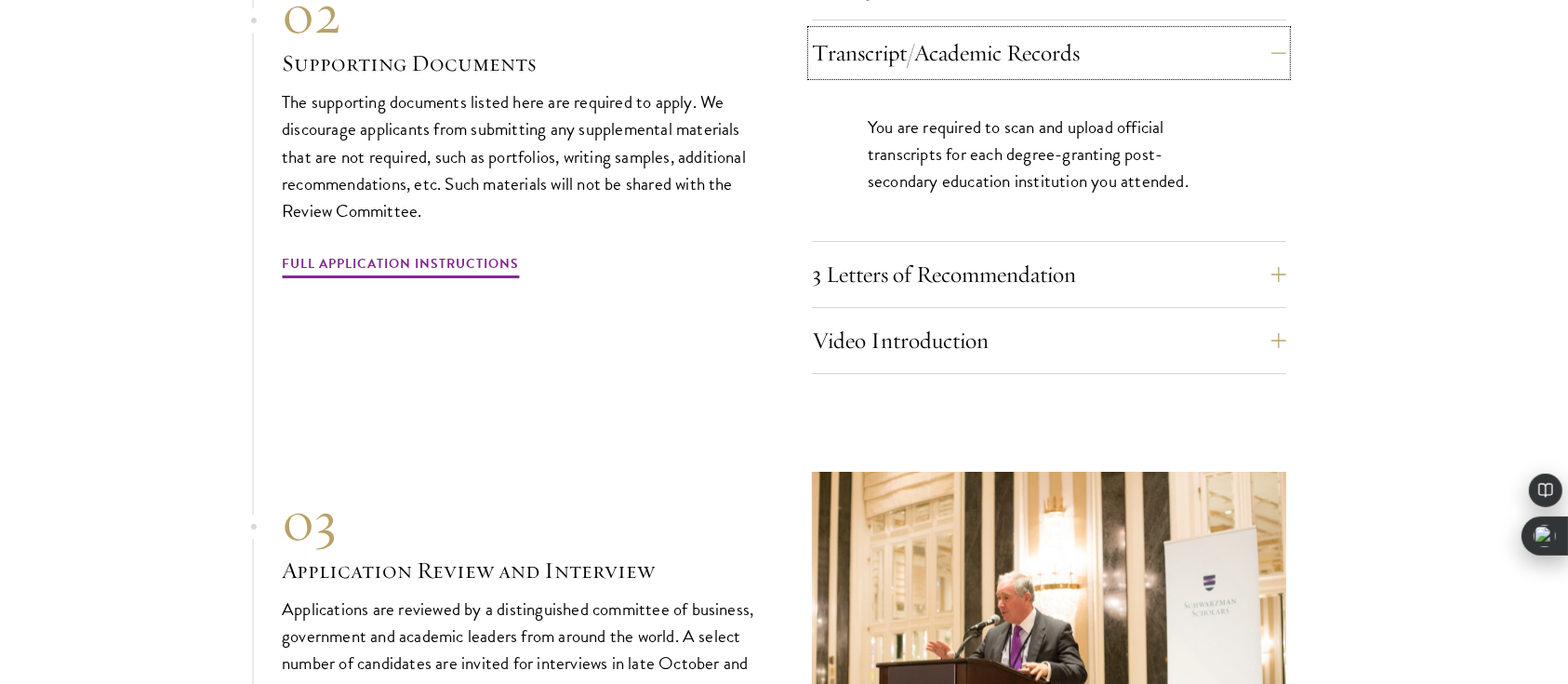 scroll, scrollTop: 6609, scrollLeft: 0, axis: vertical 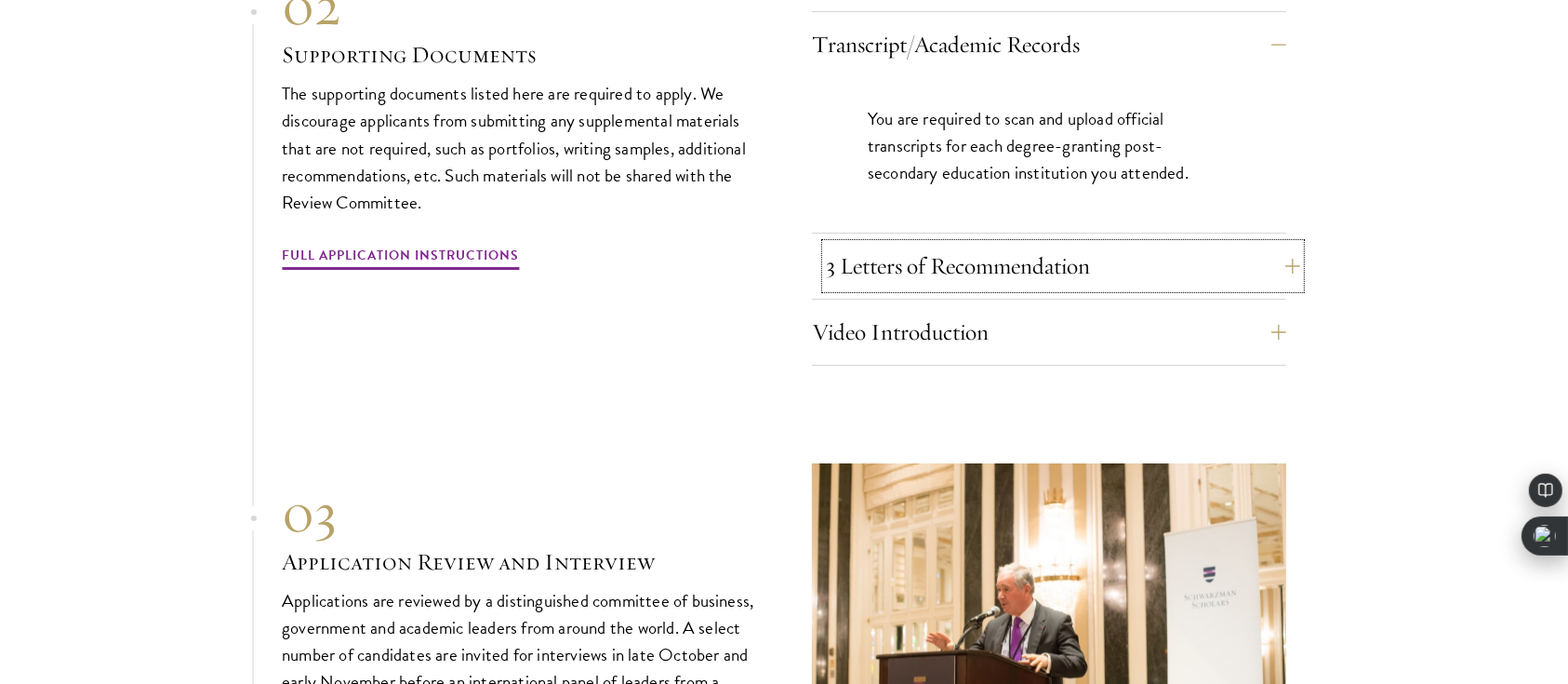click on "3 Letters of Recommendation" at bounding box center [1063, 266] 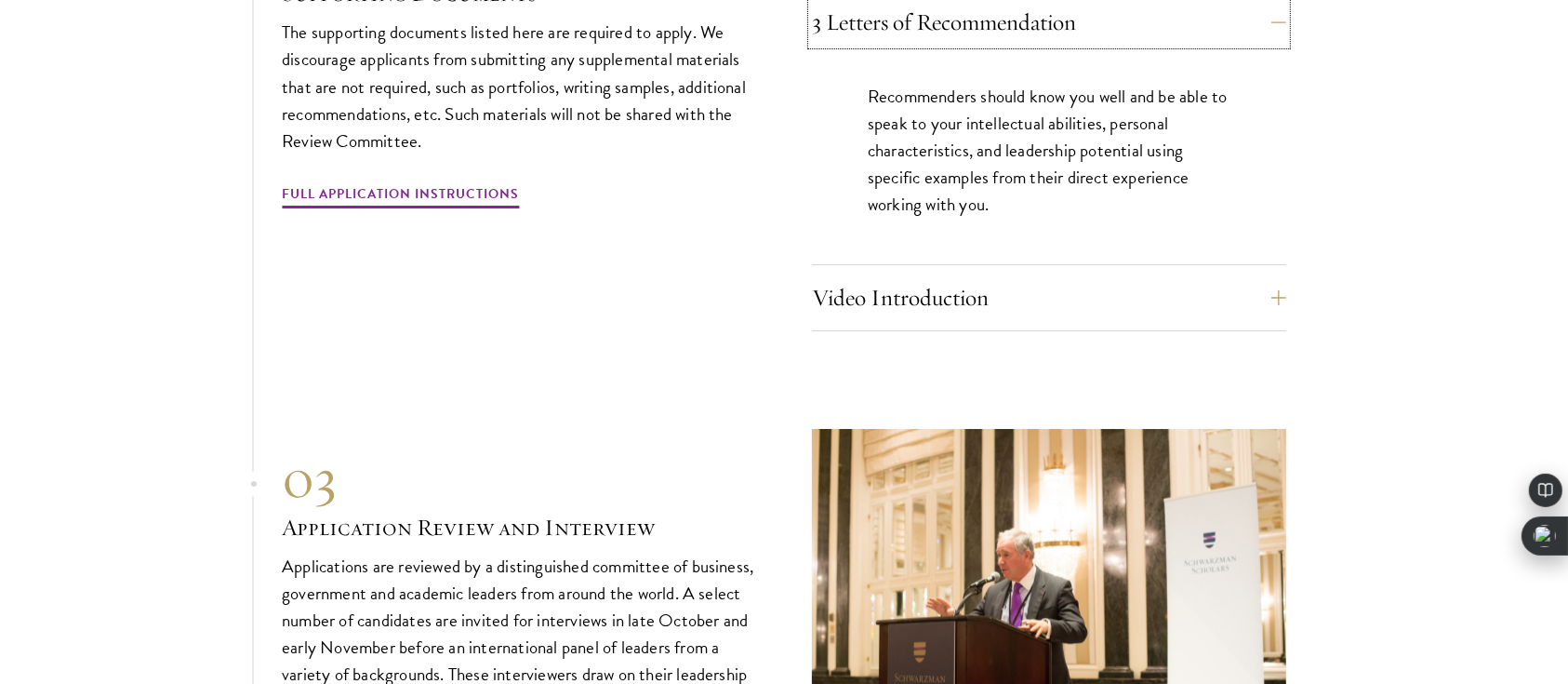 scroll, scrollTop: 6700, scrollLeft: 0, axis: vertical 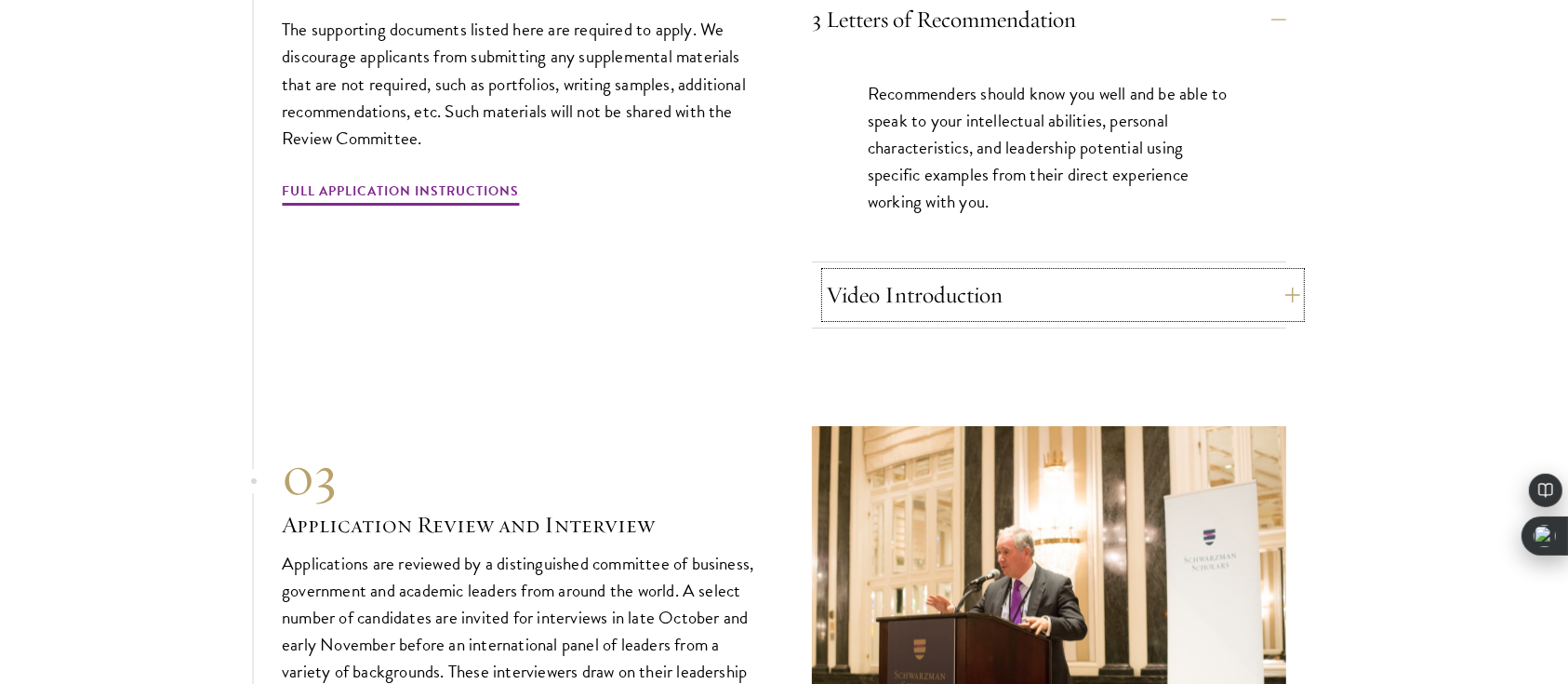 click on "Video Introduction" at bounding box center (1063, 295) 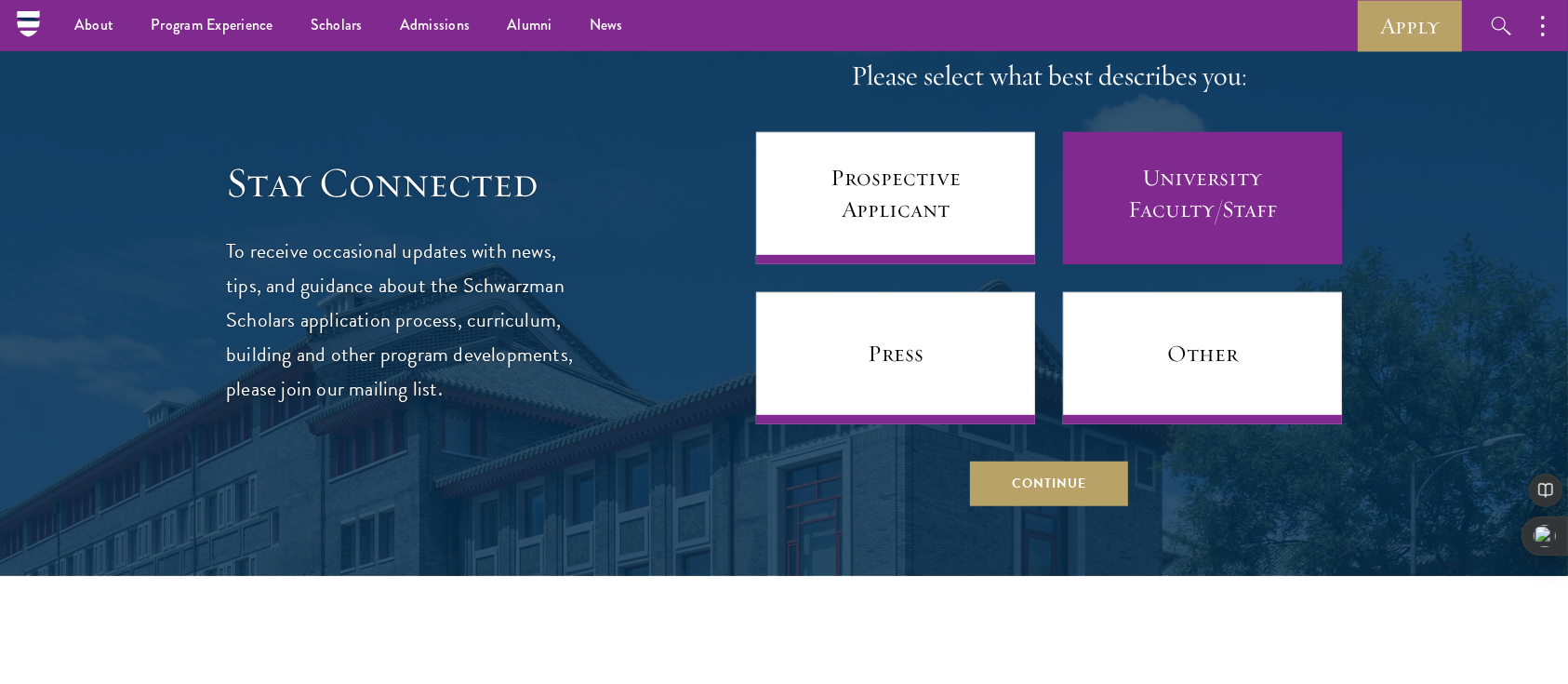scroll, scrollTop: 8045, scrollLeft: 0, axis: vertical 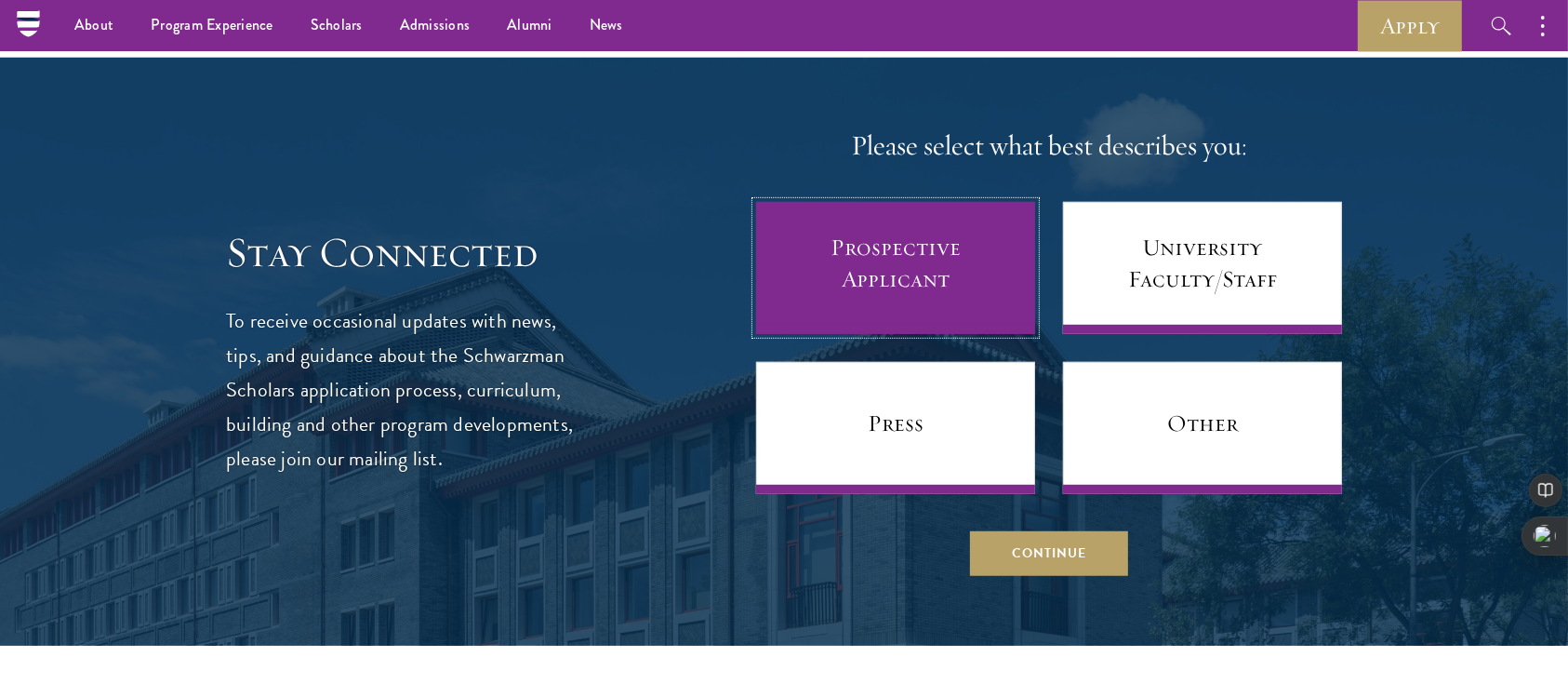 click on "Prospective Applicant" at bounding box center [896, 268] 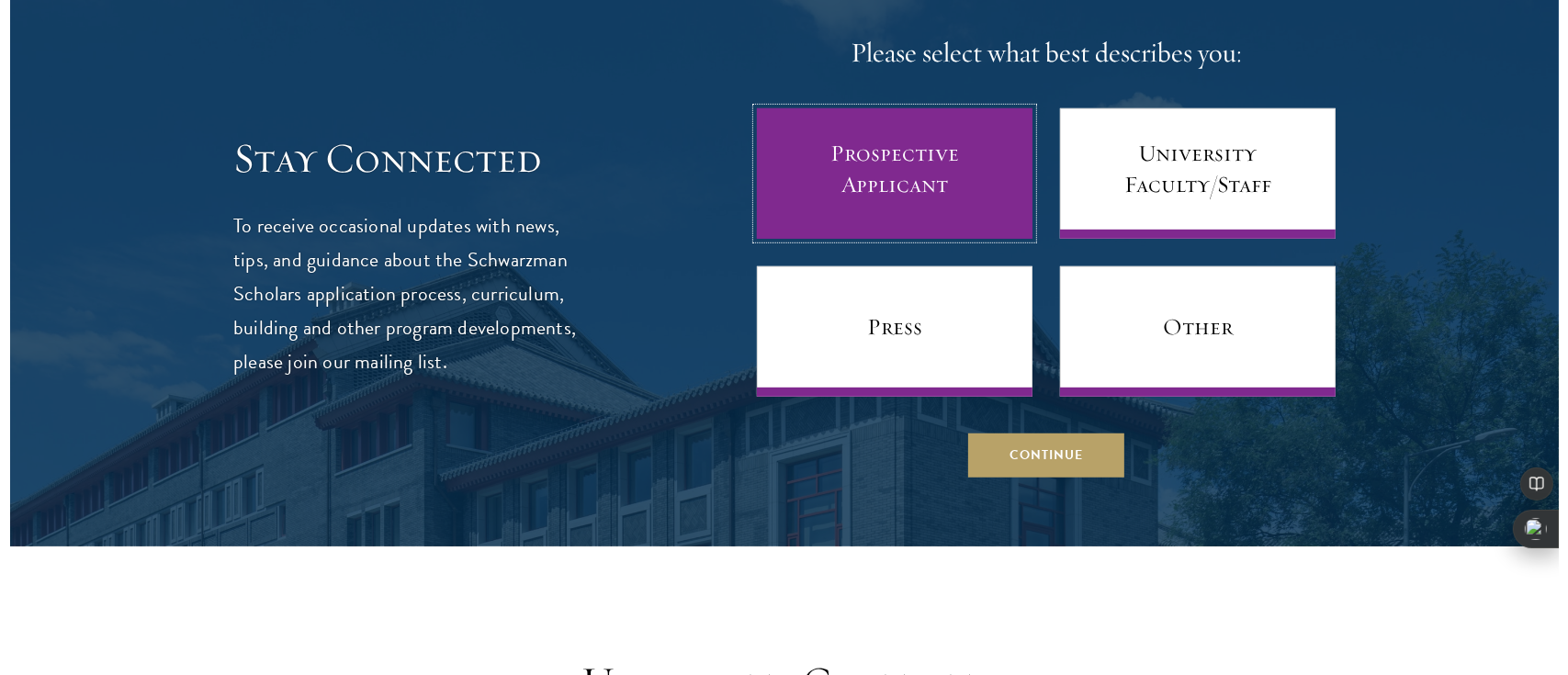 scroll, scrollTop: 8032, scrollLeft: 0, axis: vertical 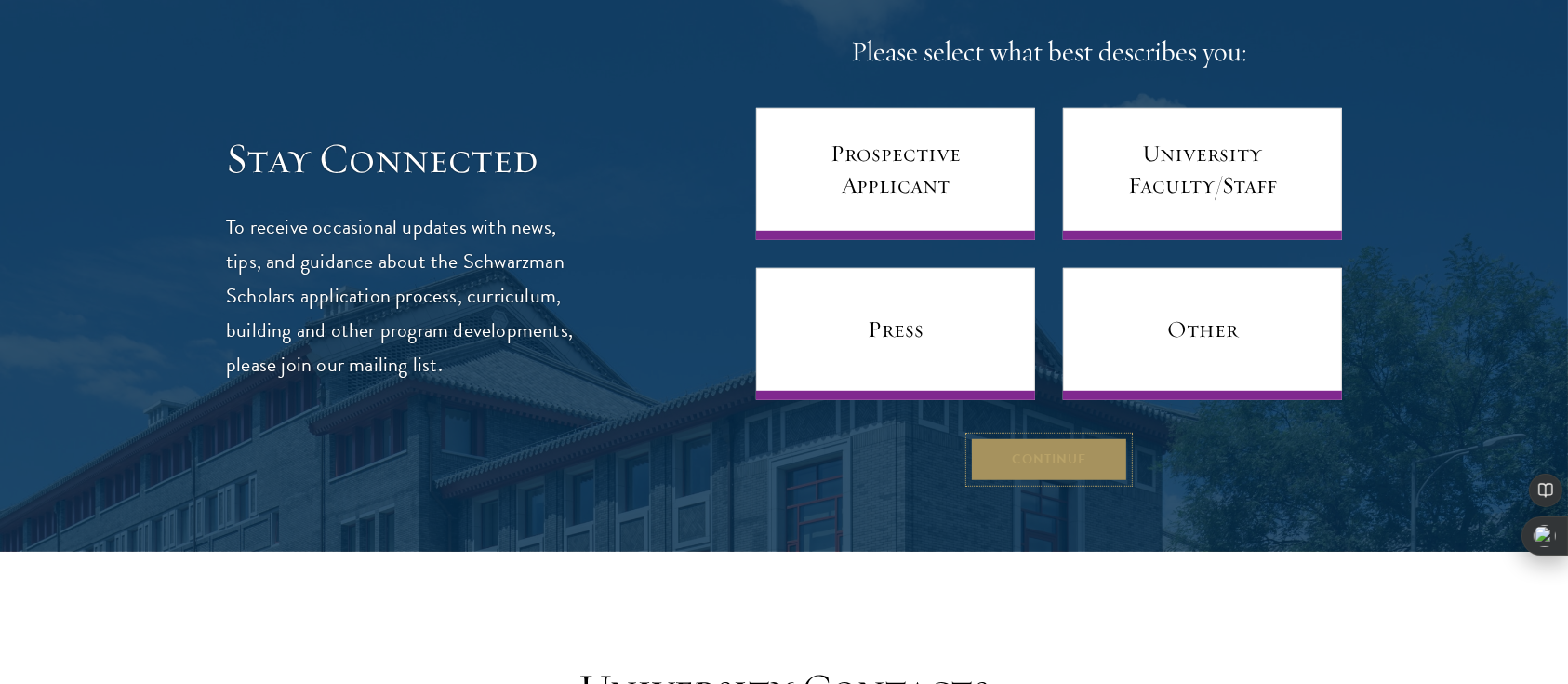 click on "Continue" at bounding box center (1049, 460) 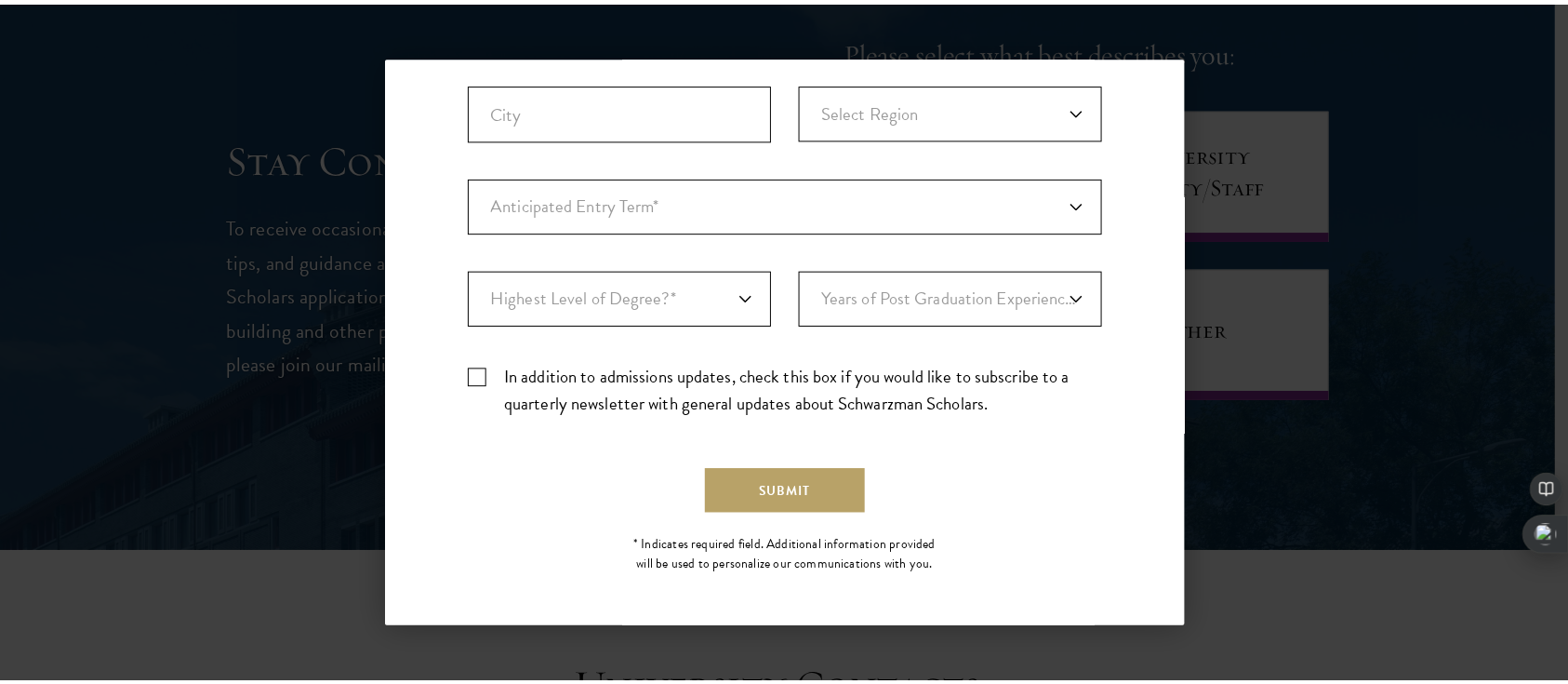 scroll, scrollTop: 0, scrollLeft: 0, axis: both 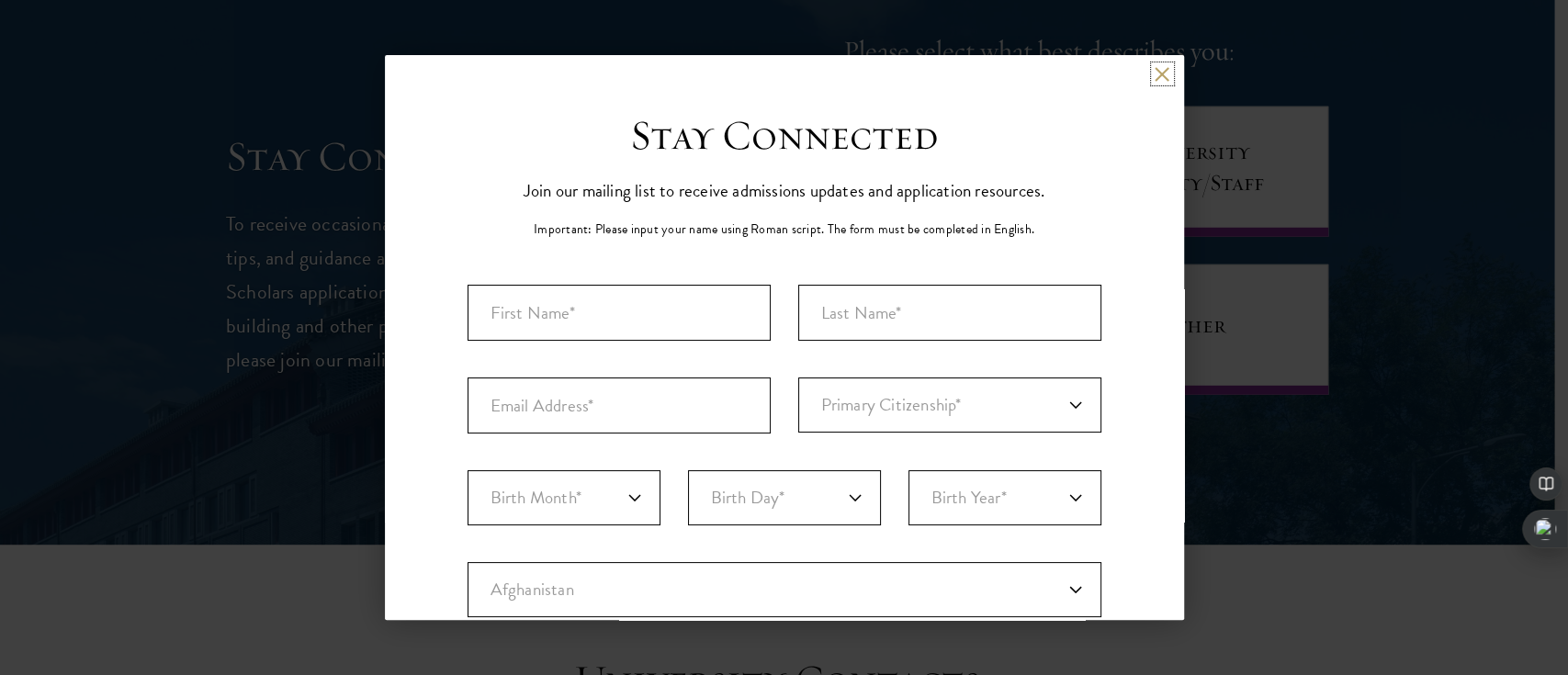 click at bounding box center (1162, 73) 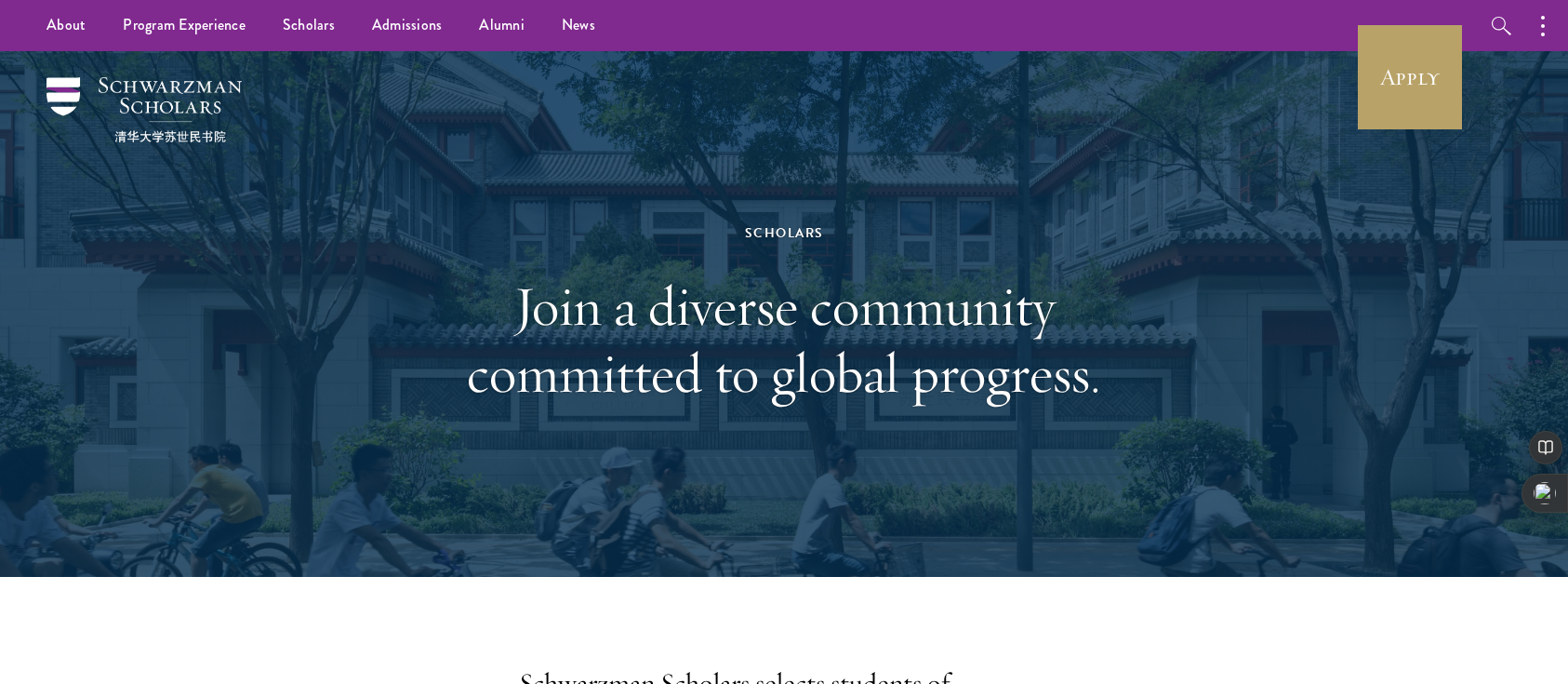 scroll, scrollTop: 0, scrollLeft: 0, axis: both 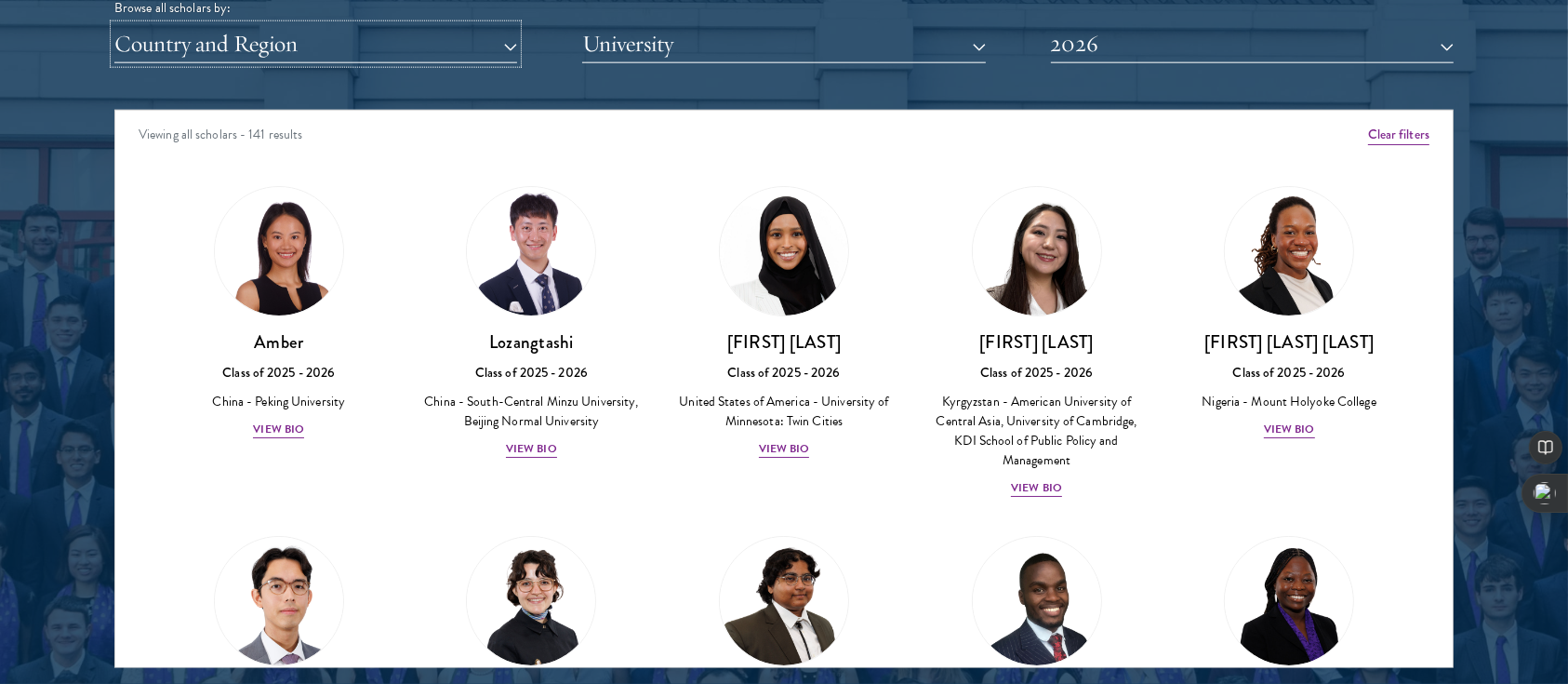 click on "Country and Region" at bounding box center (315, 44) 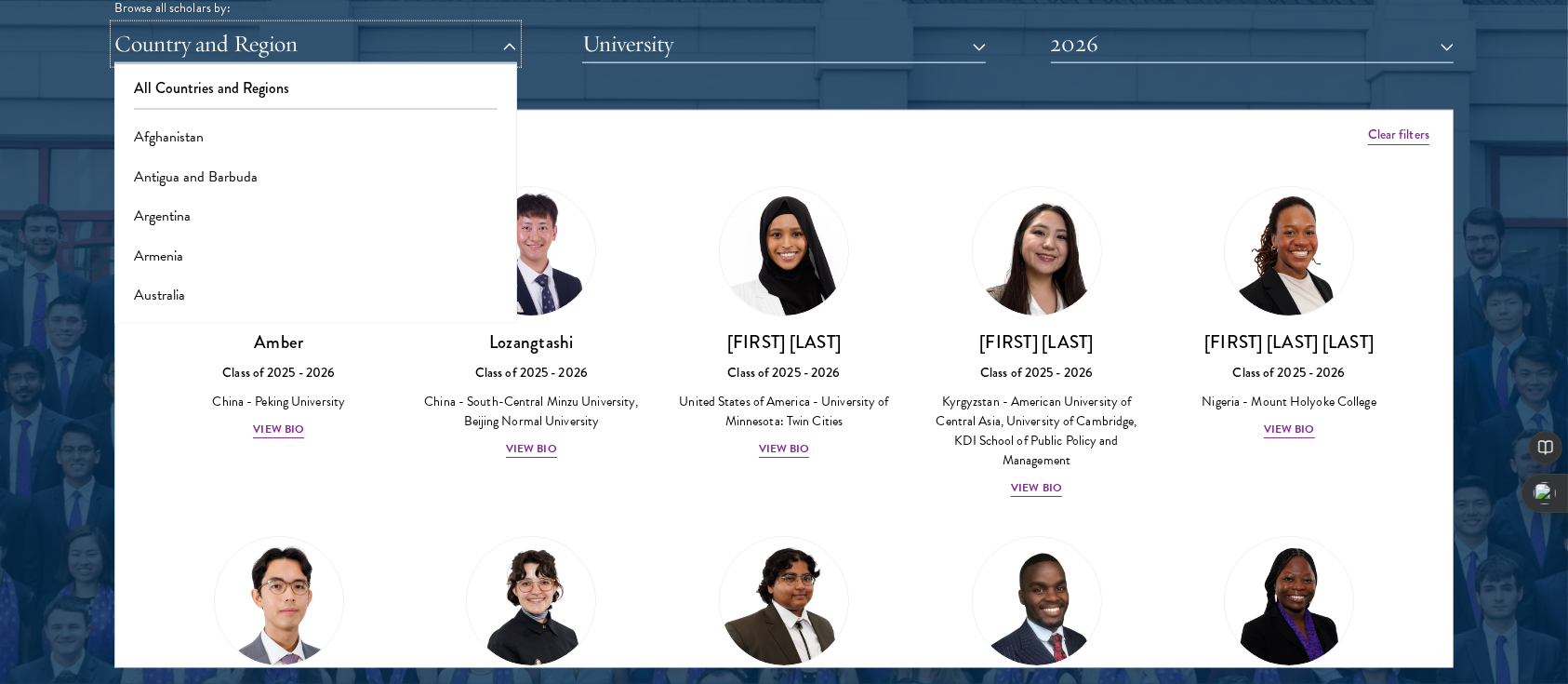 type 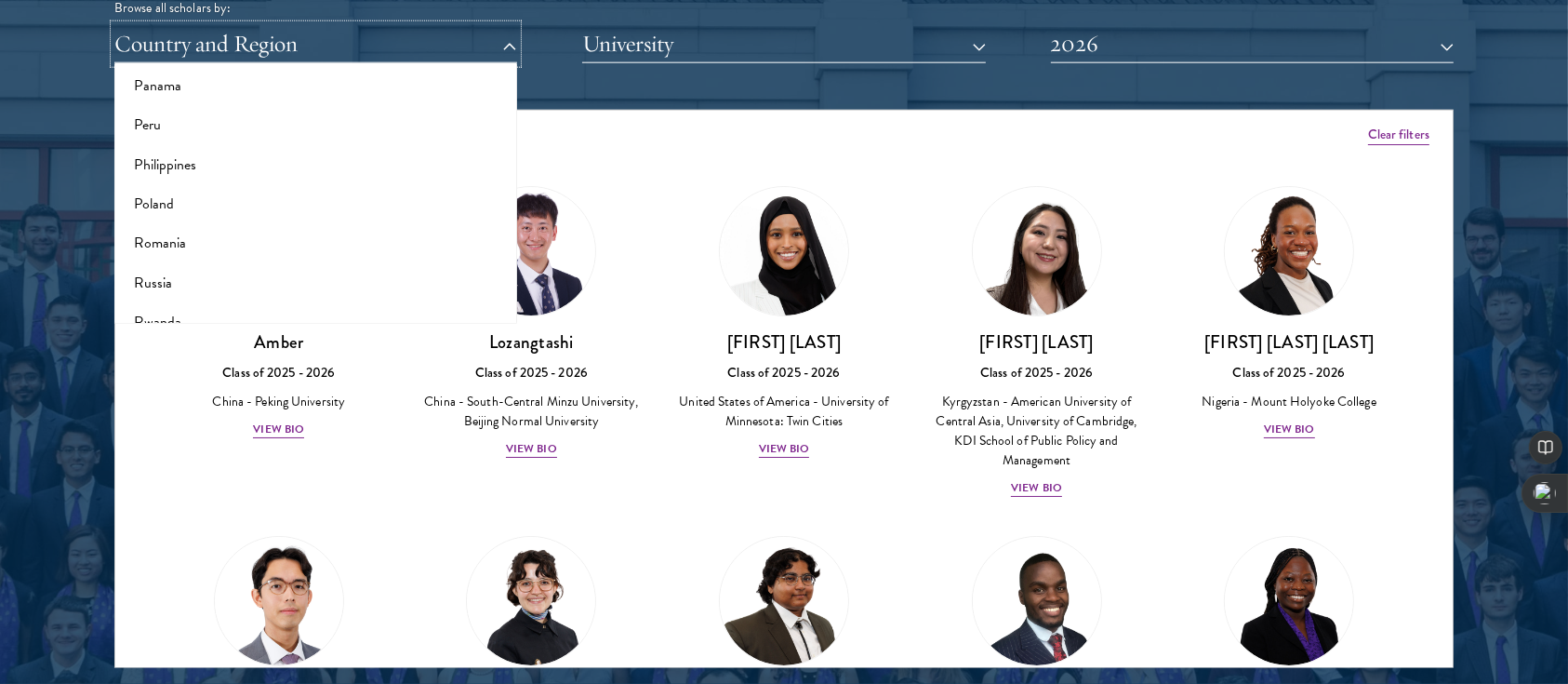 scroll, scrollTop: 2890, scrollLeft: 0, axis: vertical 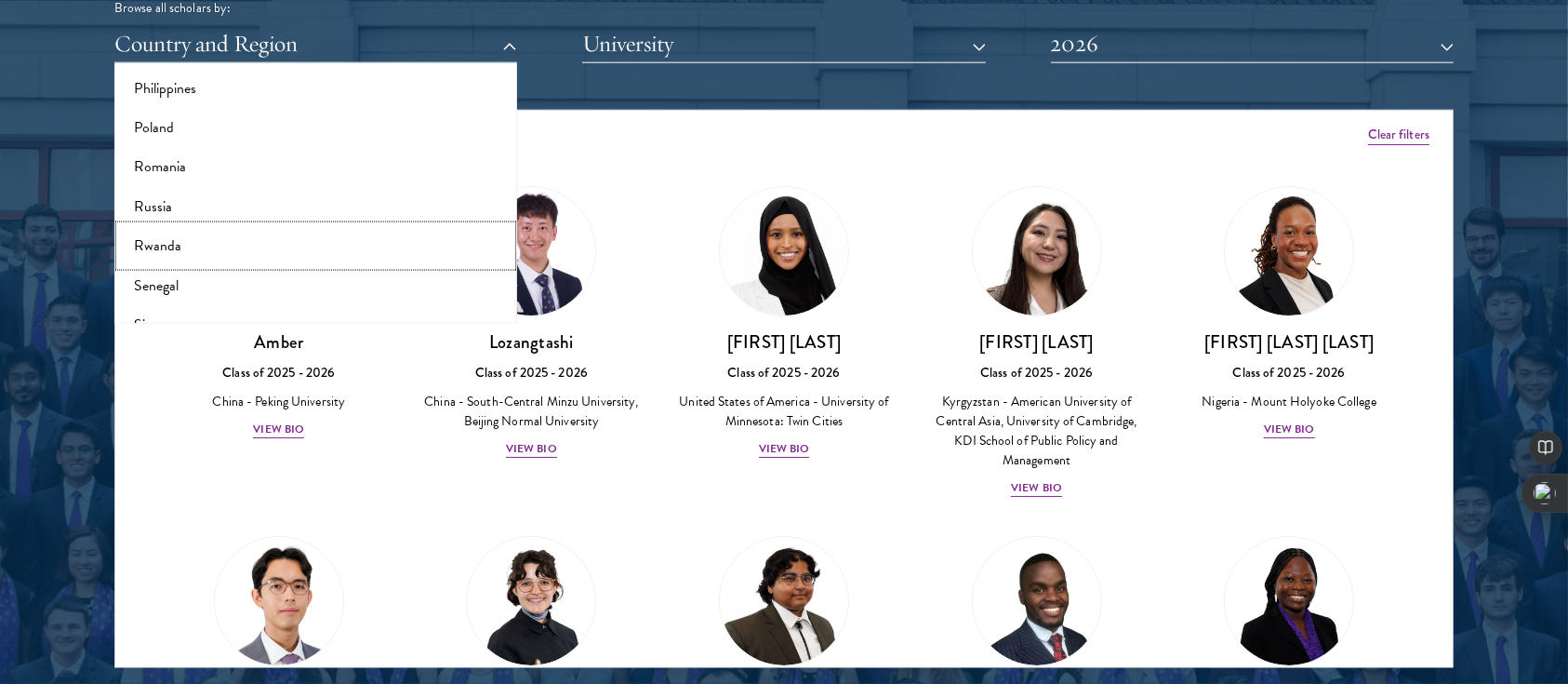 click on "Rwanda" at bounding box center (315, 246) 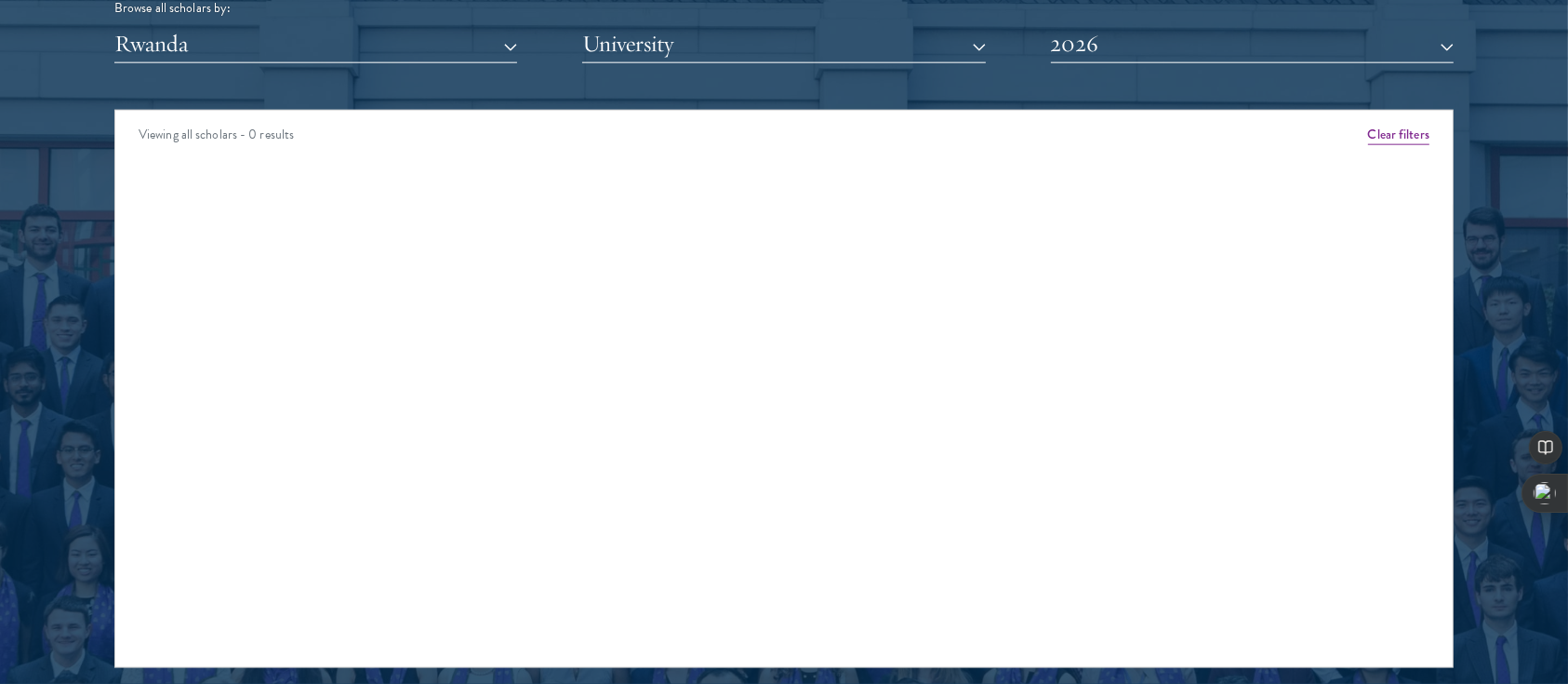 click on "Viewing all scholars - 0 results
Clear filters
[FIRST]
Class of 2025 - 2026
[COUNTRY] - [INSTITUTION]
View Bio
[FIRST]
Class of 2023 - 2024
[COUNTRY] - [INSTITUTION], [INSTITUTION]
[FIRST]
Class of 2025 - 2026
[COUNTRY] - [INSTITUTION], [INSTITUTION]
View Bio
[FIRST] [LAST]
Class of 2024 - 2025
[COUNTRY] - [INSTITUTION], [COUNTRY]
View Bio
[FIRST] [LAST]
Class of 2019 - 2020
[COUNTRY] - [INSTITUTION]" at bounding box center [784, 389] 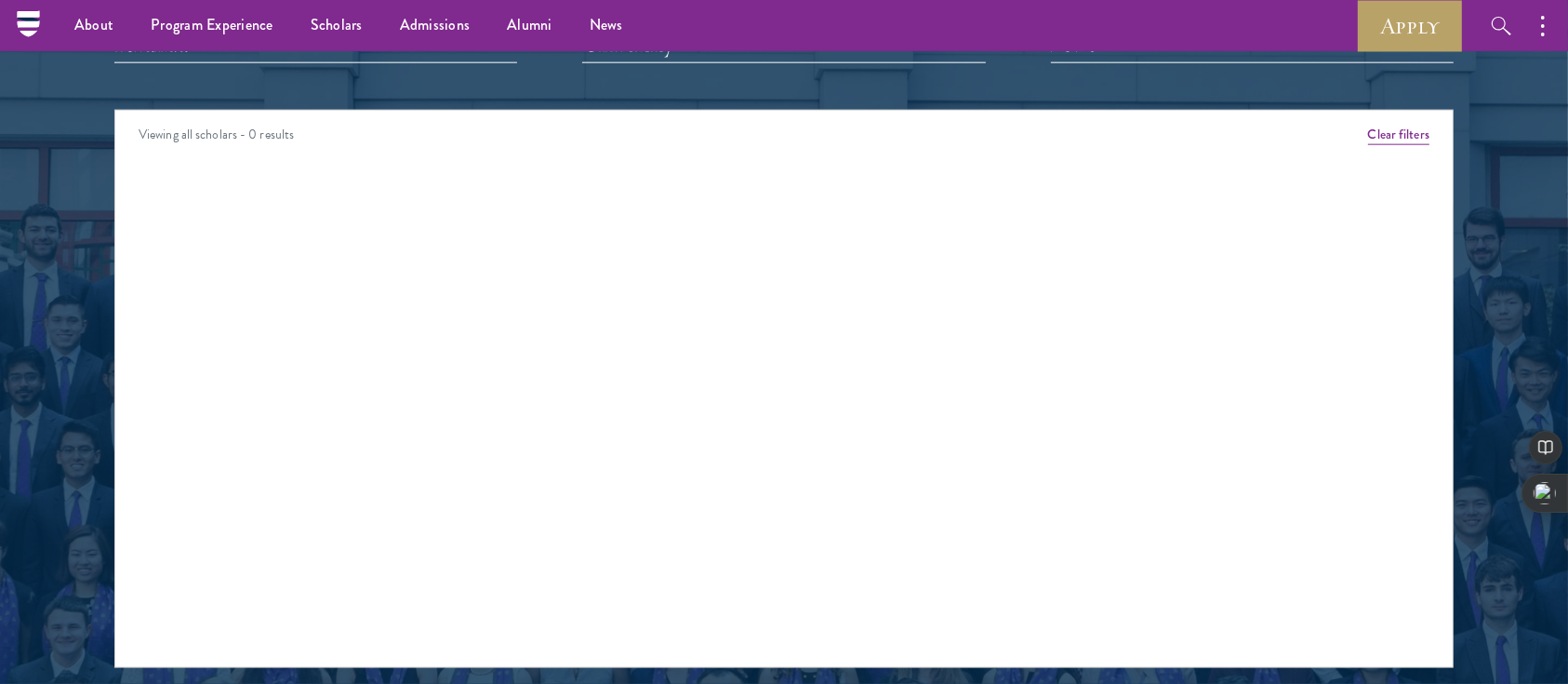 scroll, scrollTop: 2213, scrollLeft: 0, axis: vertical 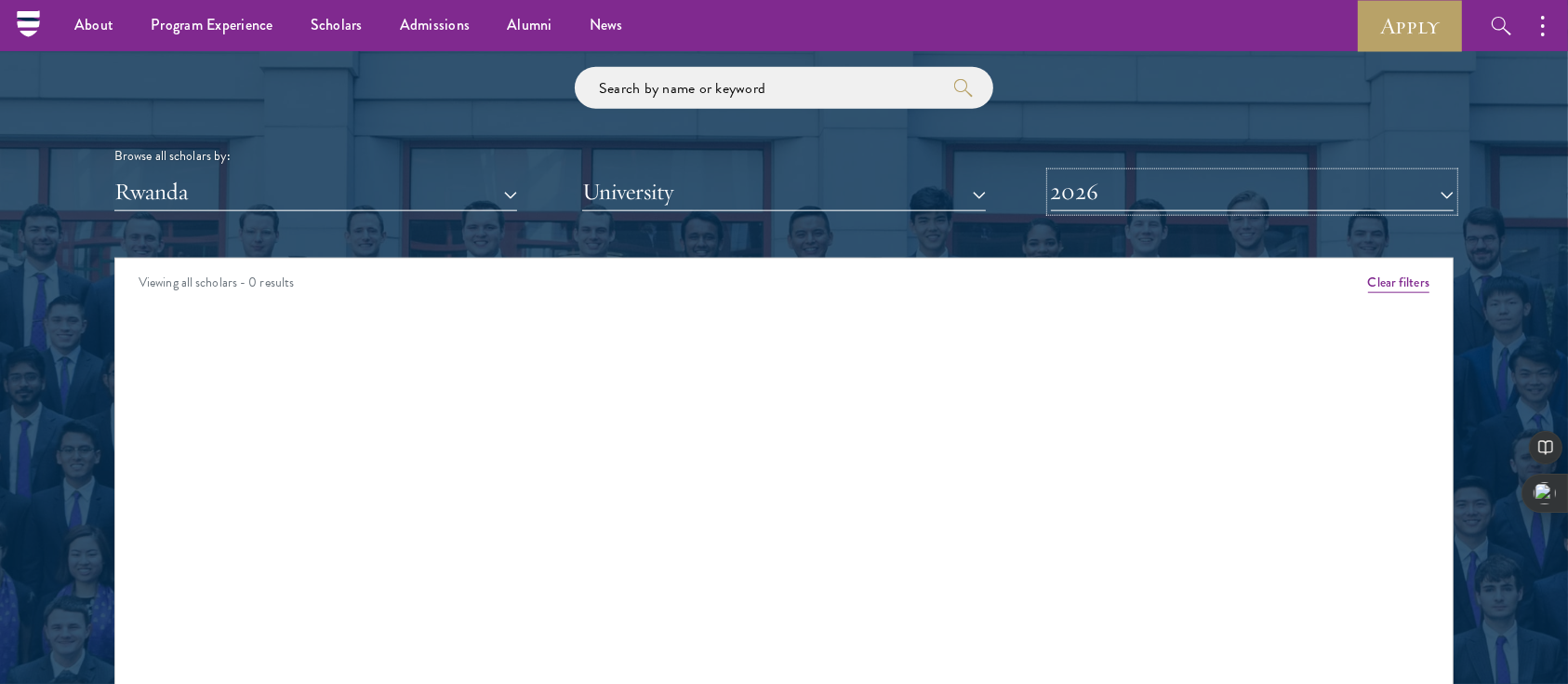click on "2026" at bounding box center (1252, 192) 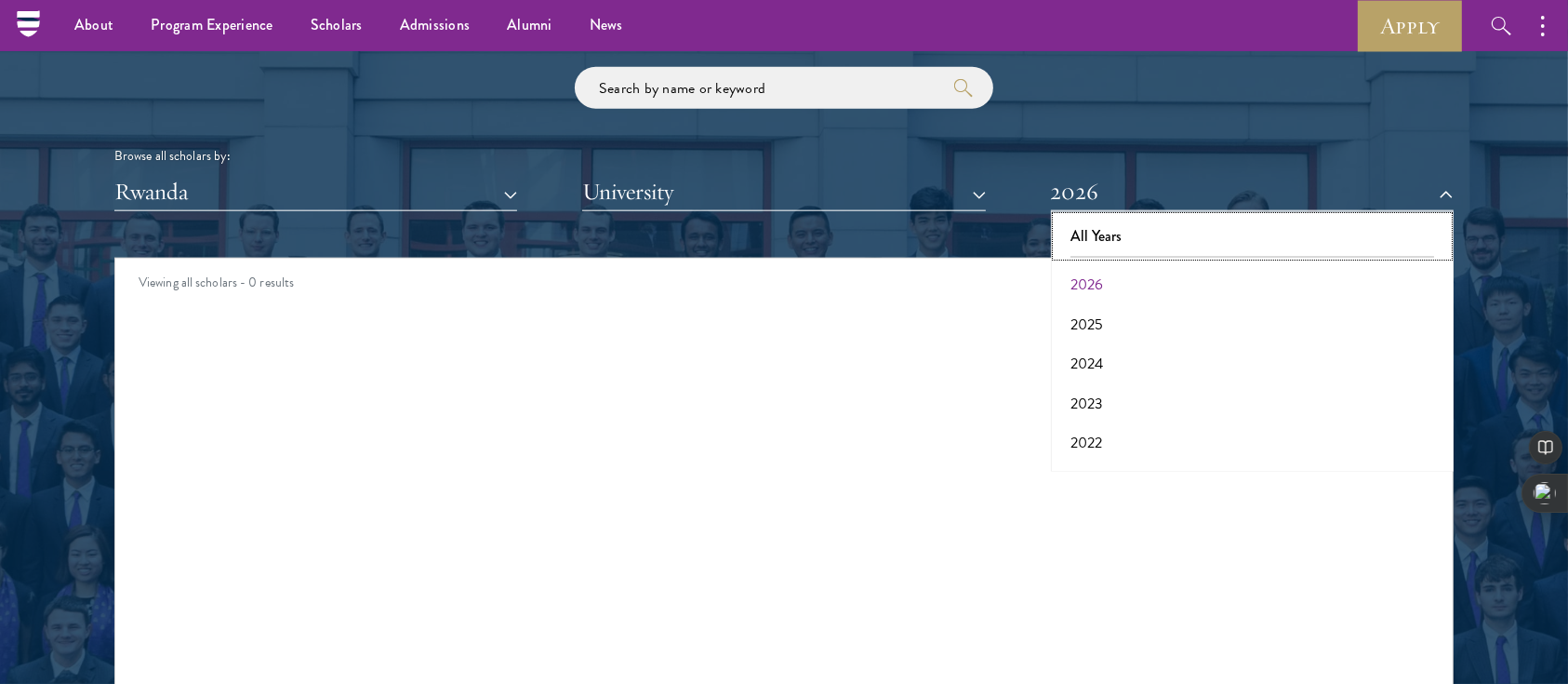 click on "All Years" at bounding box center (1252, 236) 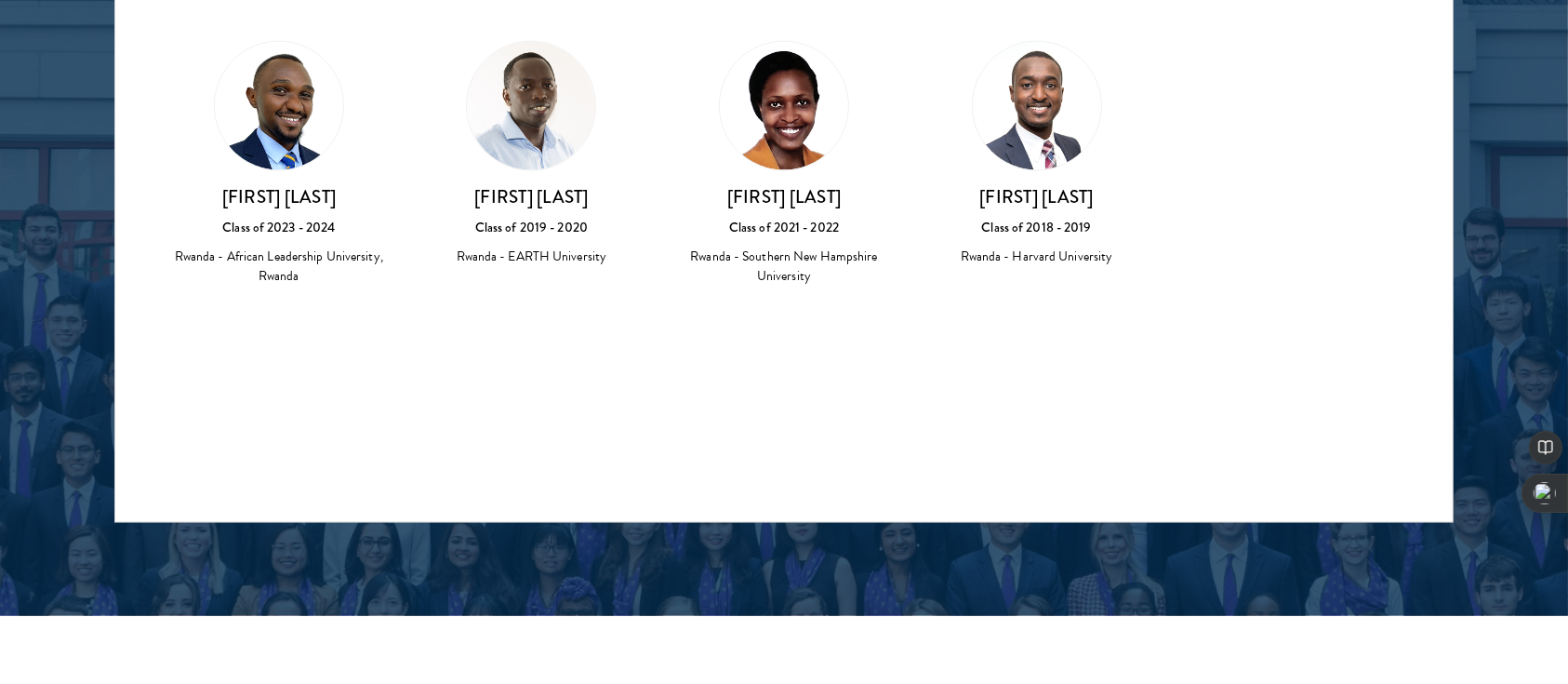 scroll, scrollTop: 2509, scrollLeft: 0, axis: vertical 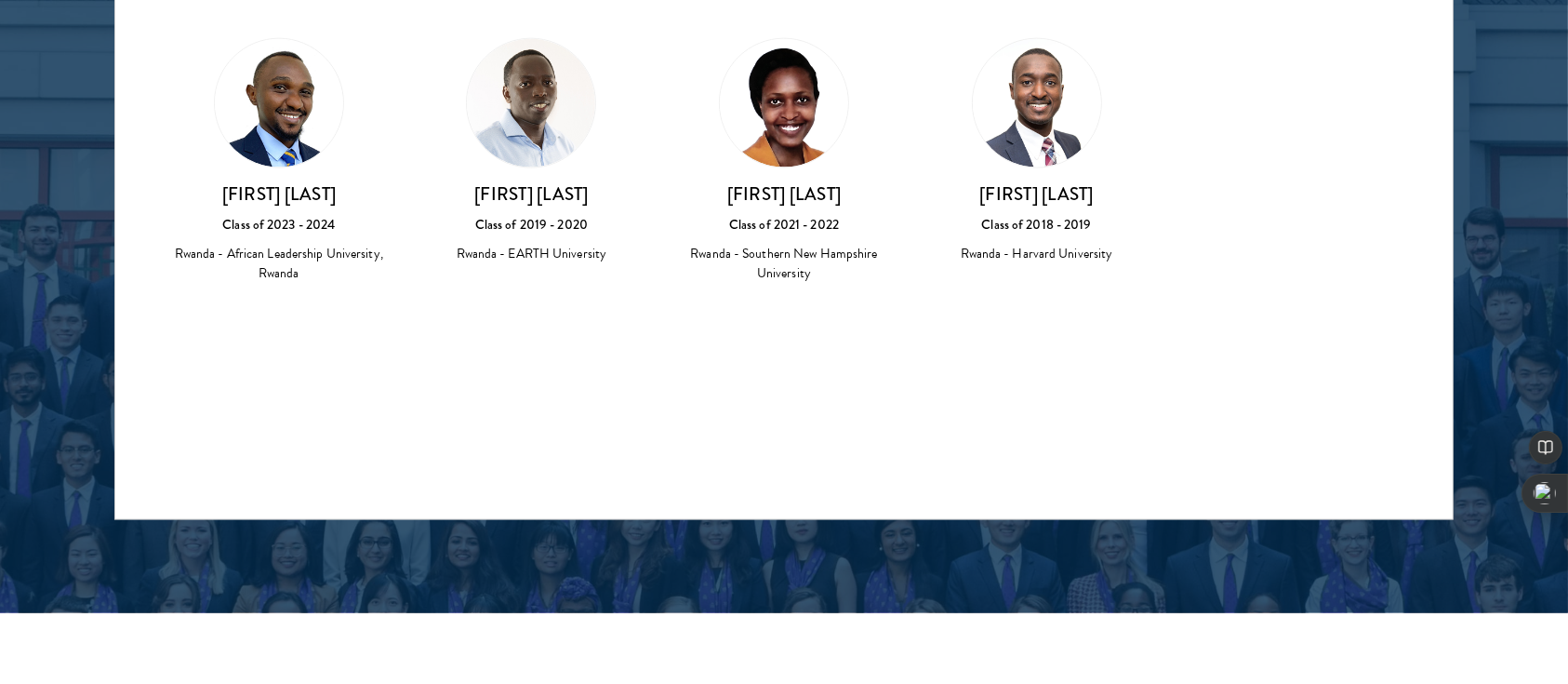 click on "Rwanda - African Leadership University, Rwanda" at bounding box center (279, 263) 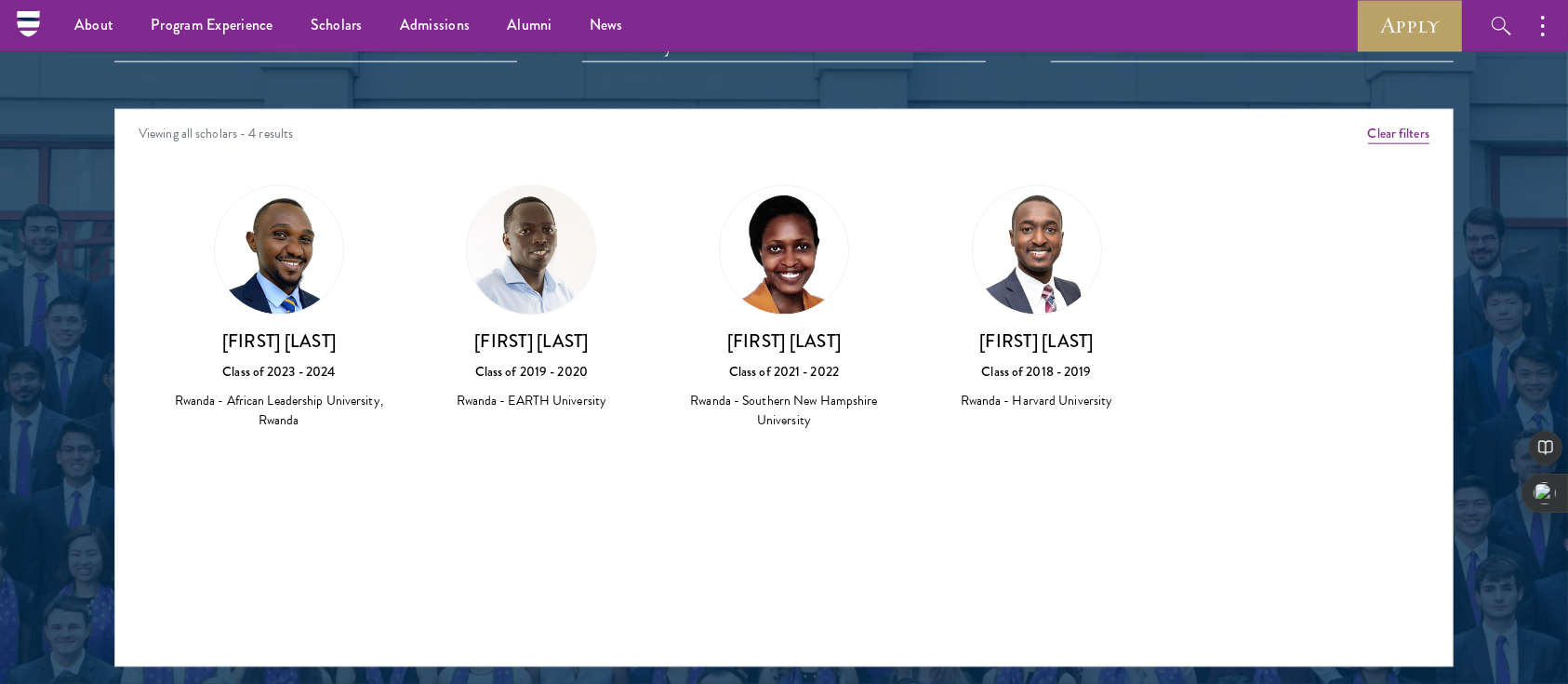 scroll, scrollTop: 2349, scrollLeft: 0, axis: vertical 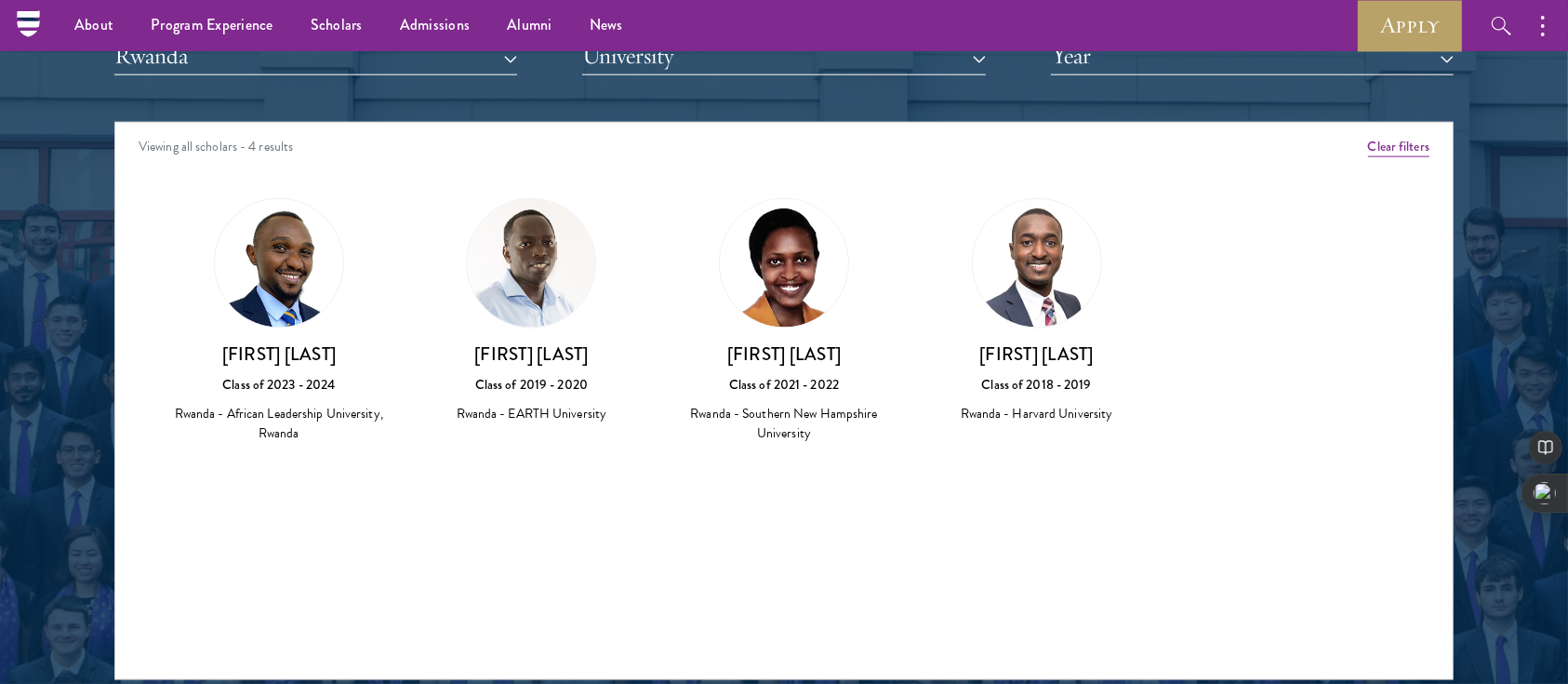 click at bounding box center [784, 263] 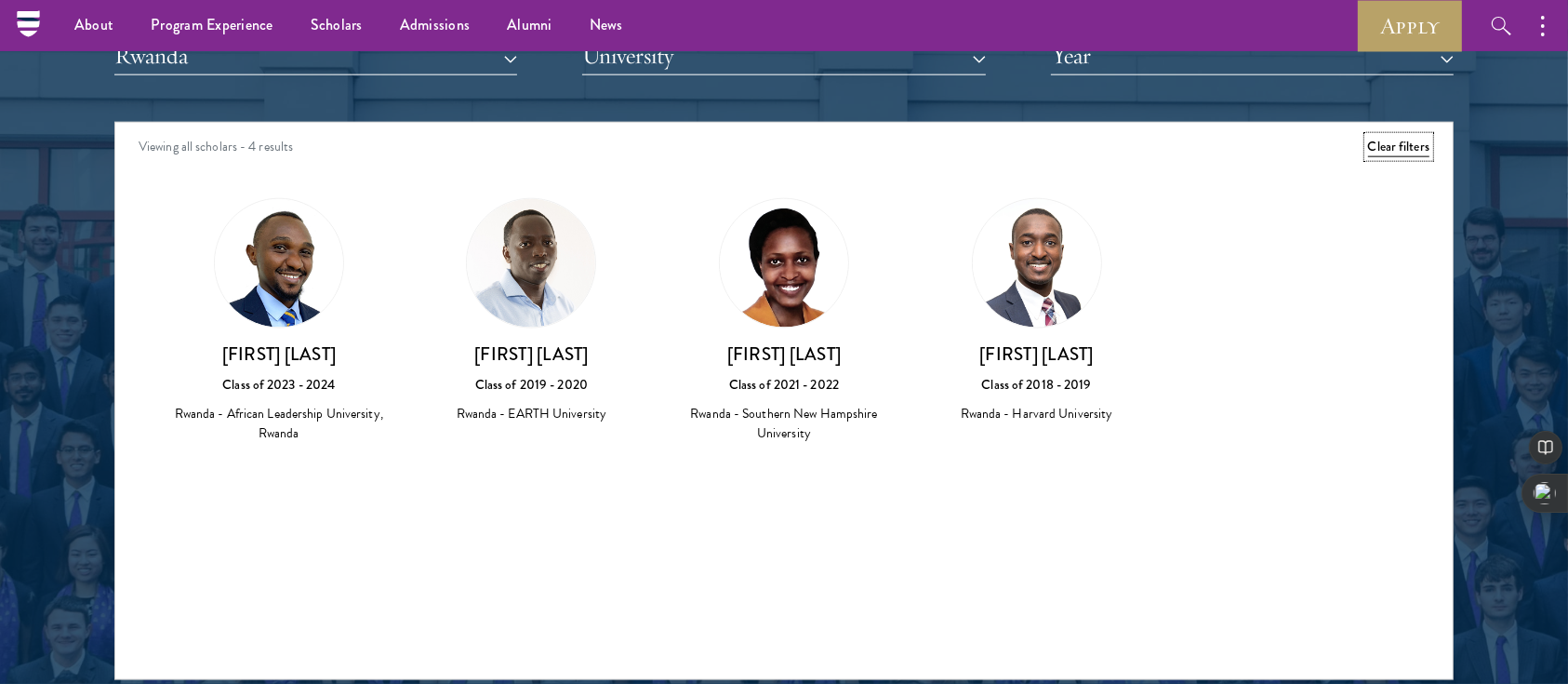 click on "Clear filters" at bounding box center [1399, 147] 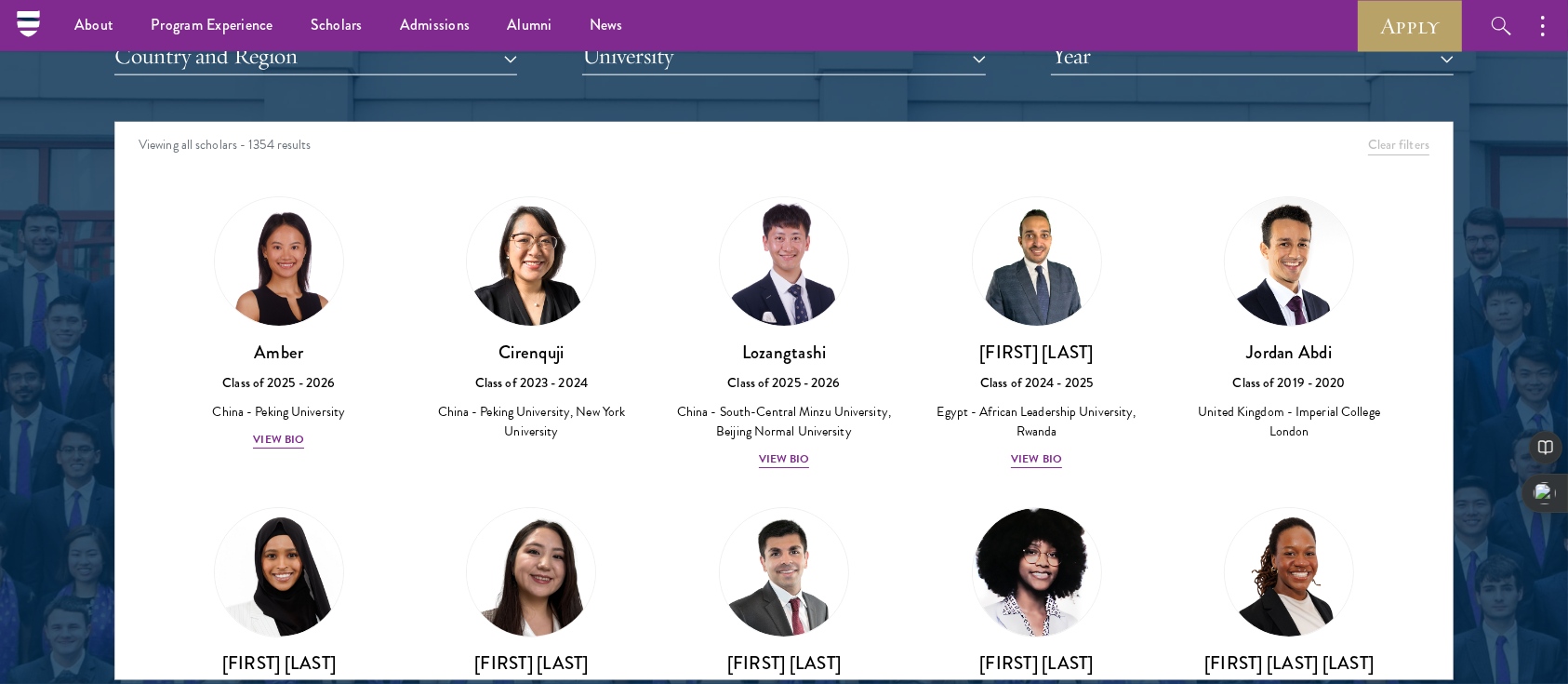 scroll, scrollTop: 0, scrollLeft: 0, axis: both 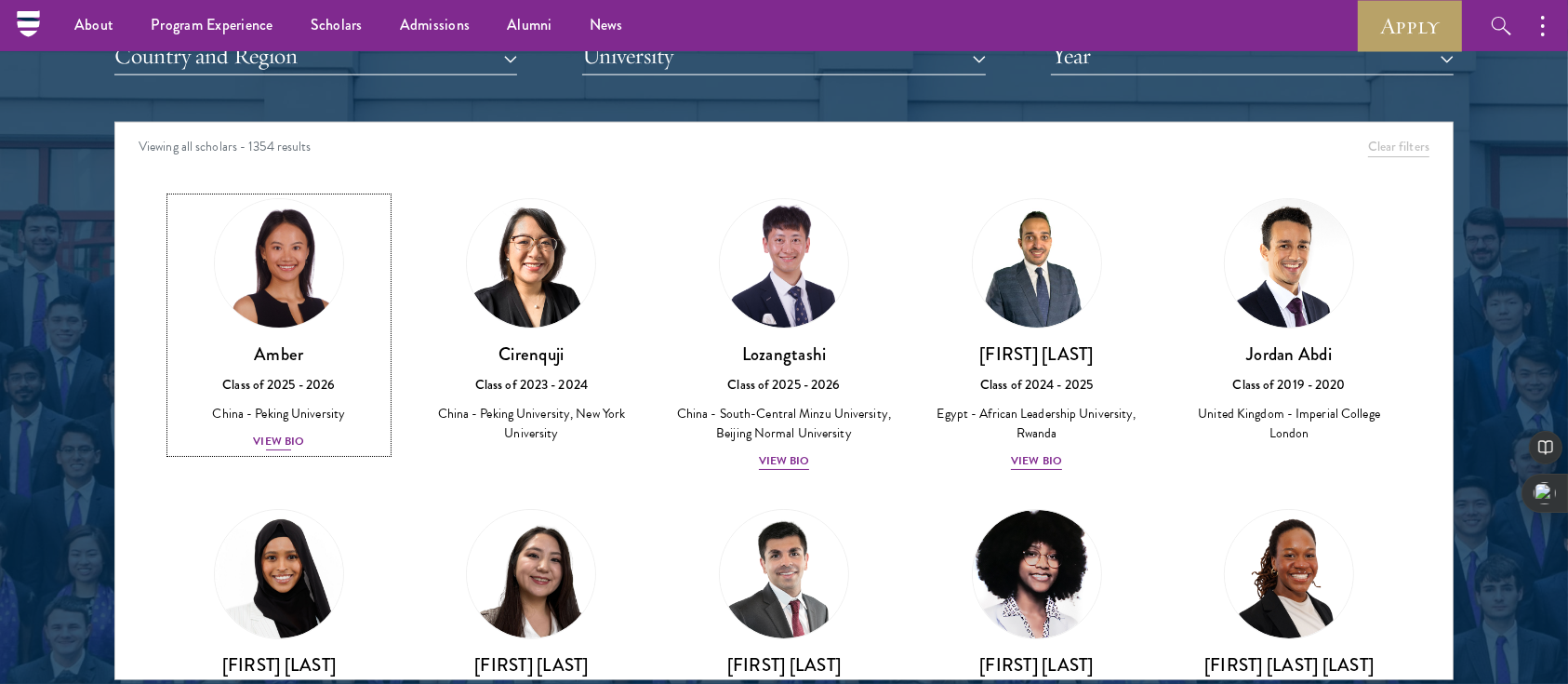 click on "View Bio" at bounding box center (278, 441) 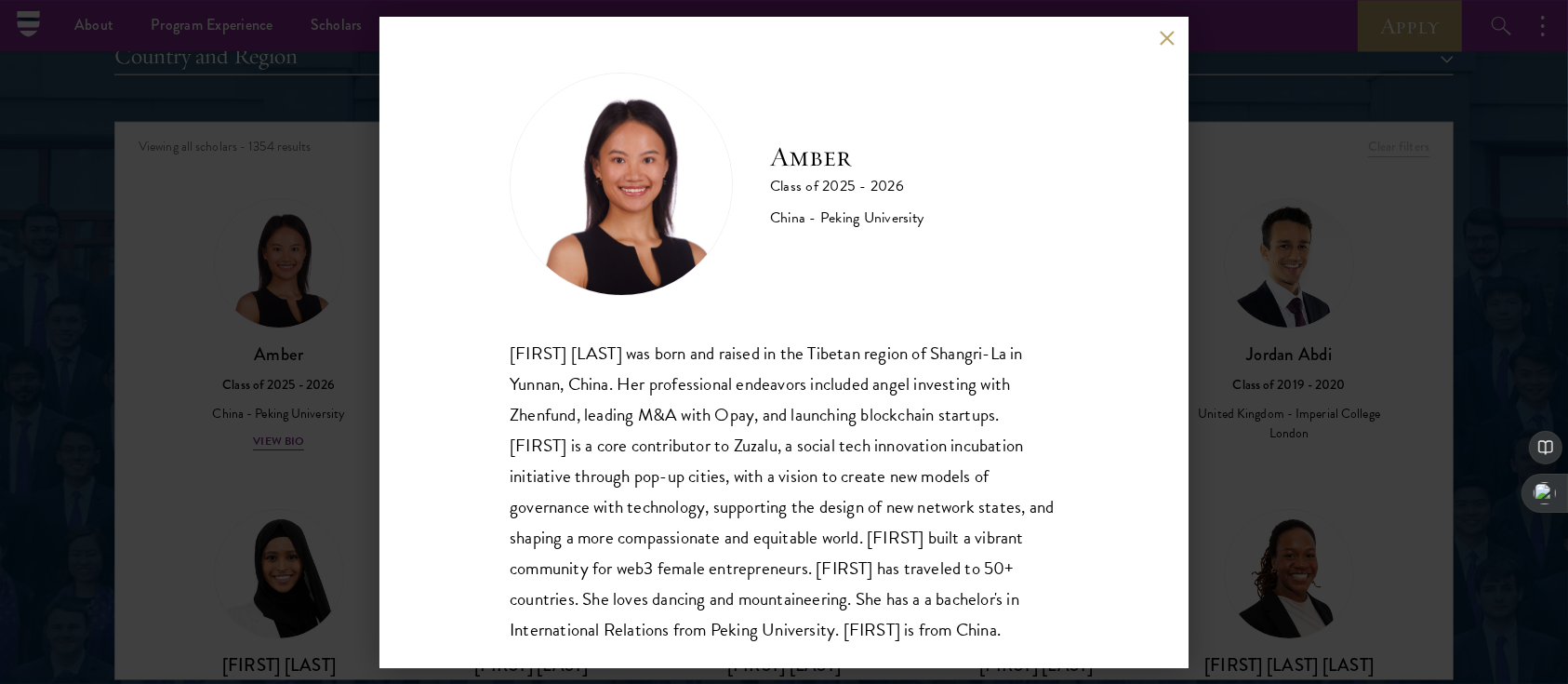 scroll, scrollTop: 63, scrollLeft: 0, axis: vertical 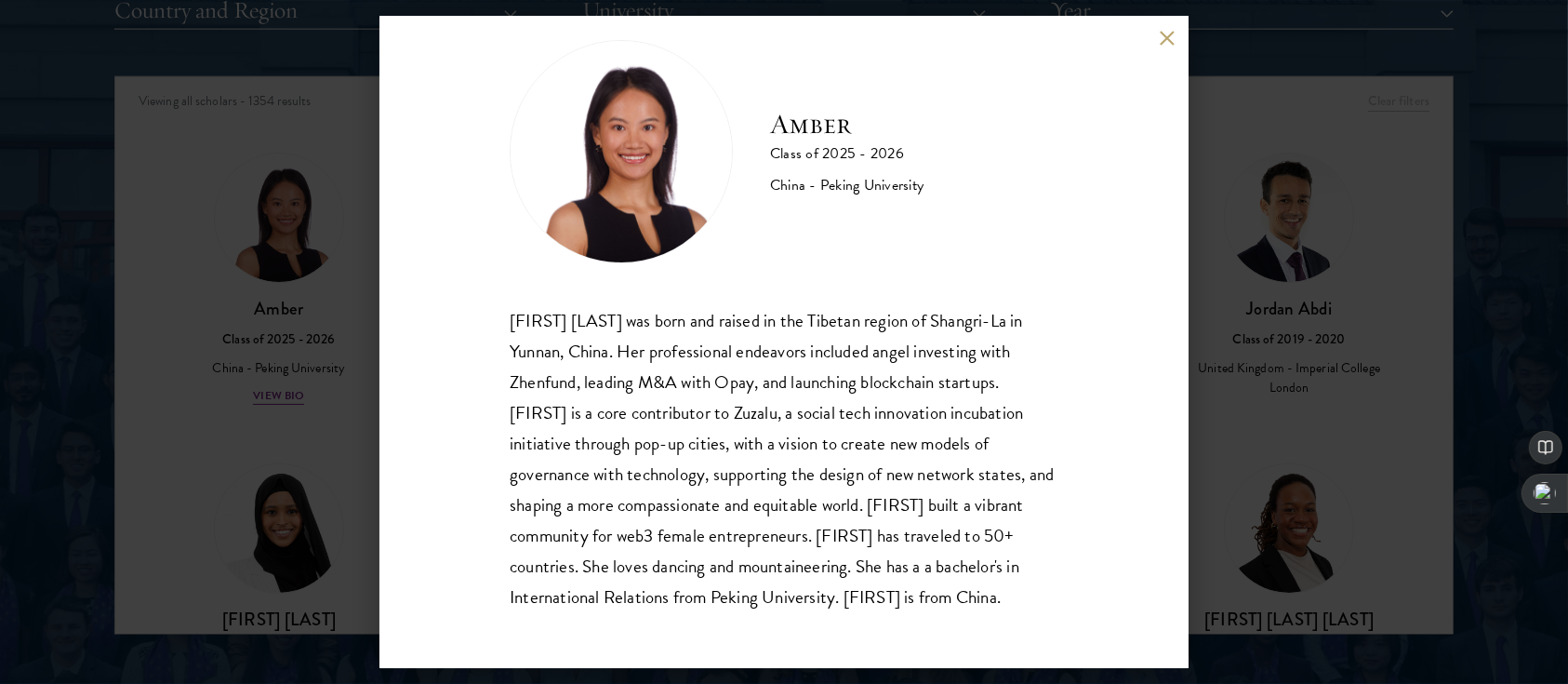 click at bounding box center (1166, 38) 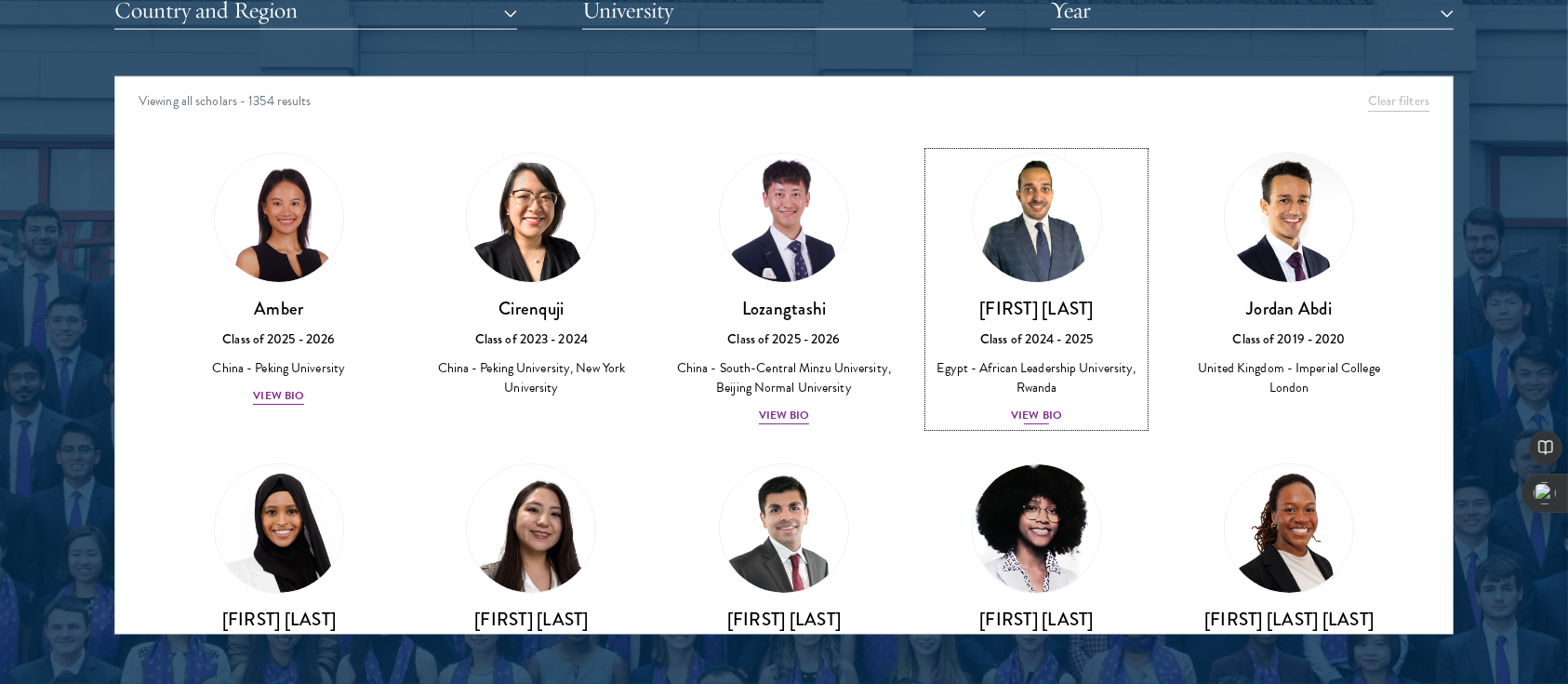 click on "View Bio" at bounding box center [1036, 415] 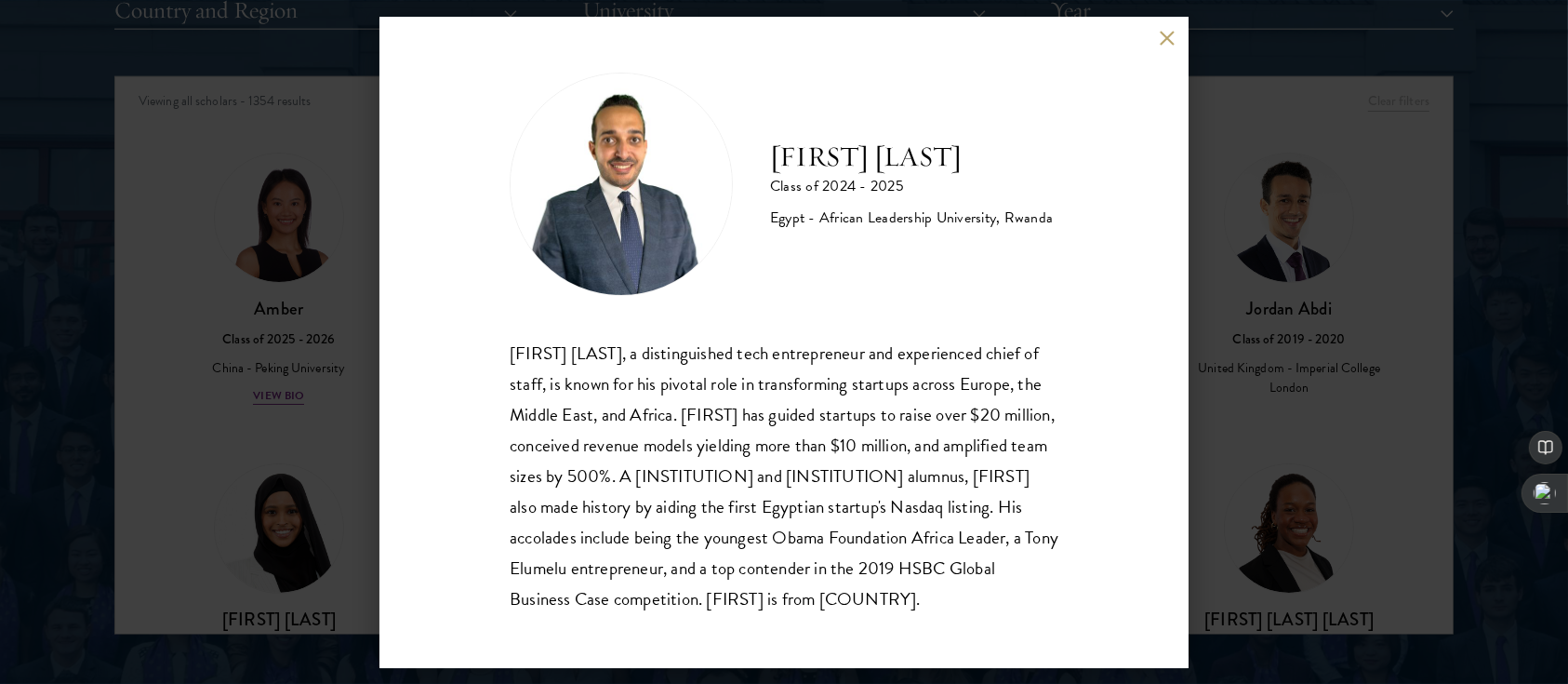scroll, scrollTop: 33, scrollLeft: 0, axis: vertical 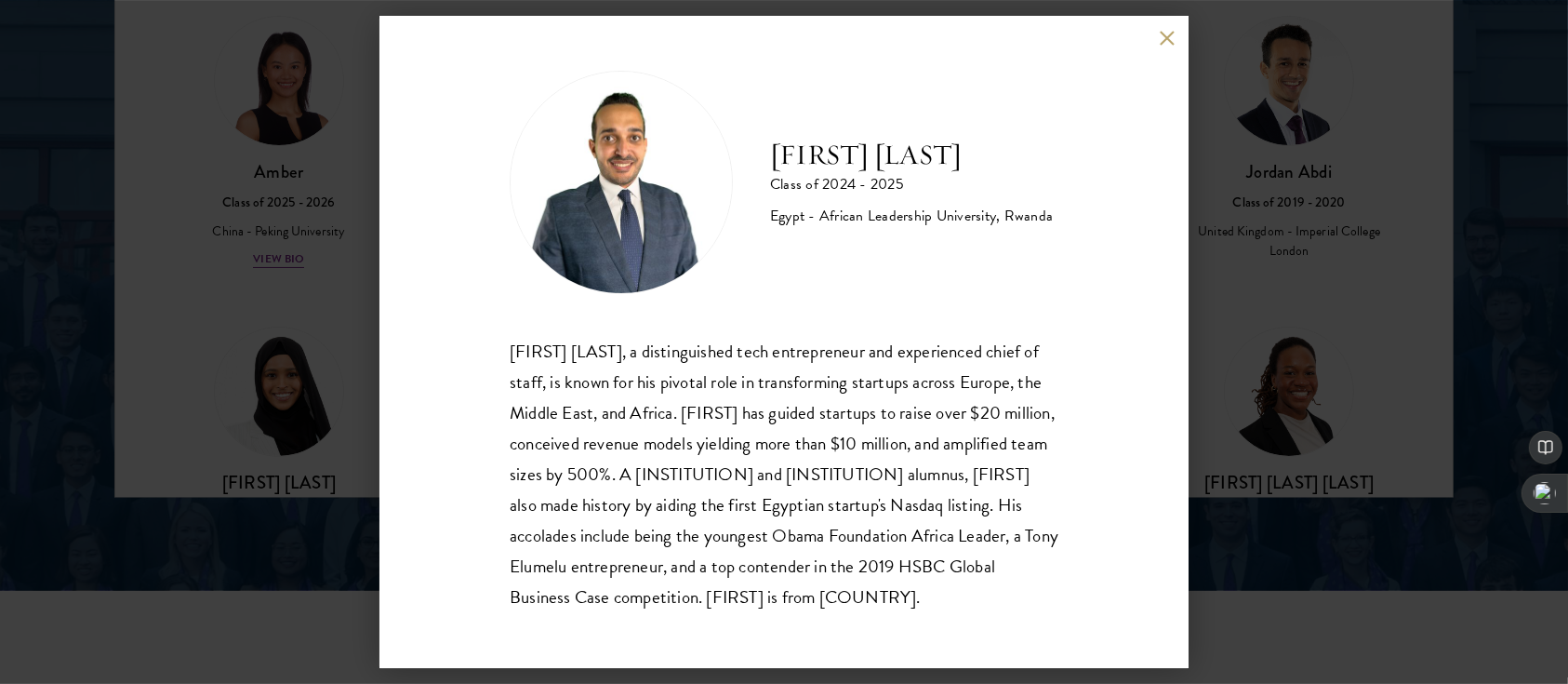 click at bounding box center (1166, 38) 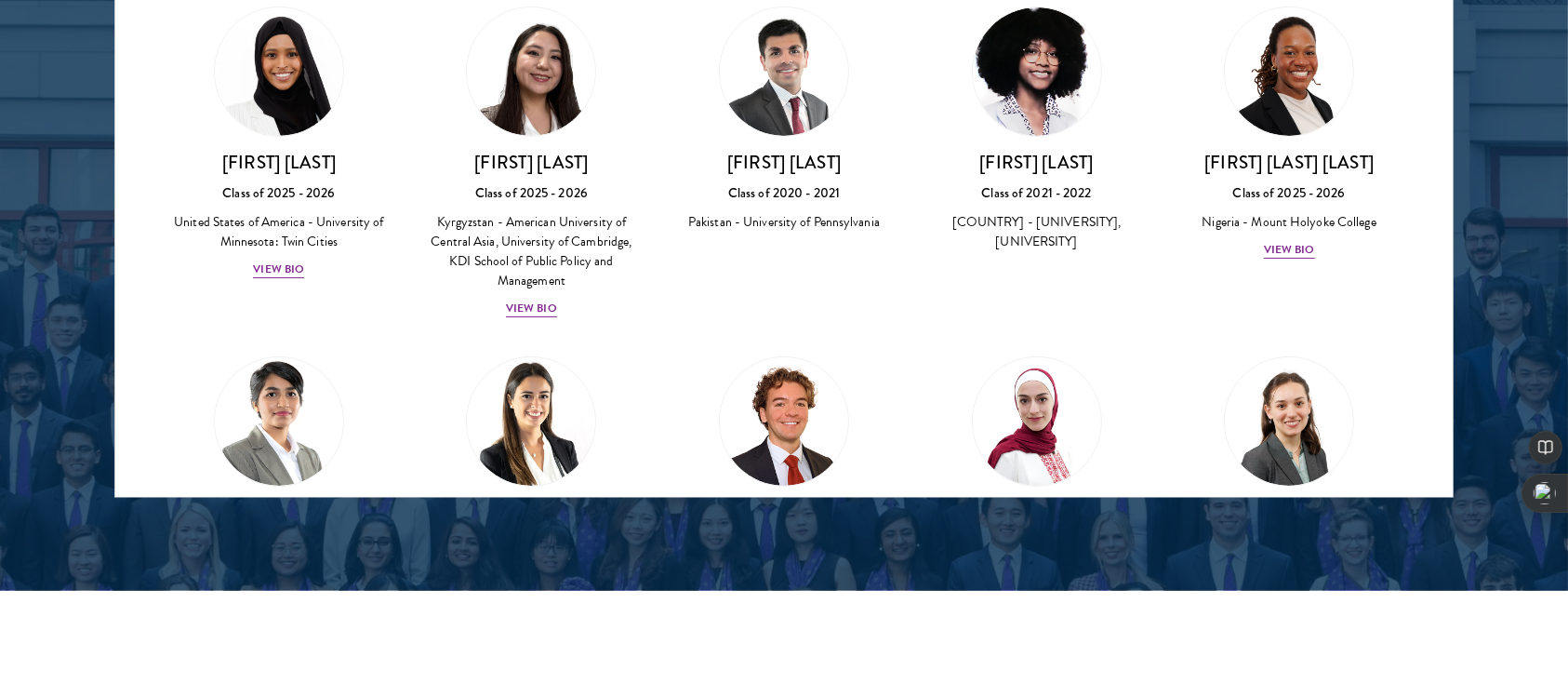 scroll, scrollTop: 331, scrollLeft: 0, axis: vertical 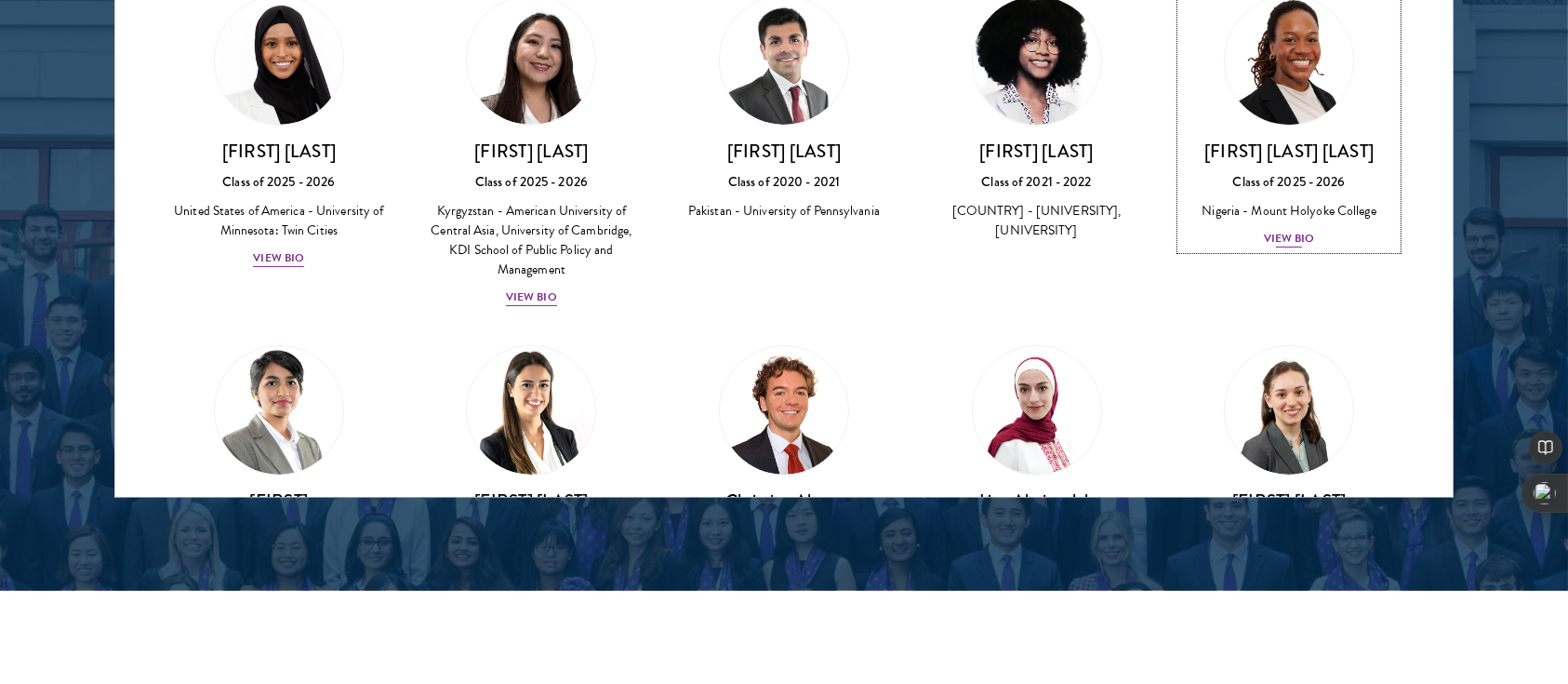 click on "View Bio" at bounding box center [1289, 238] 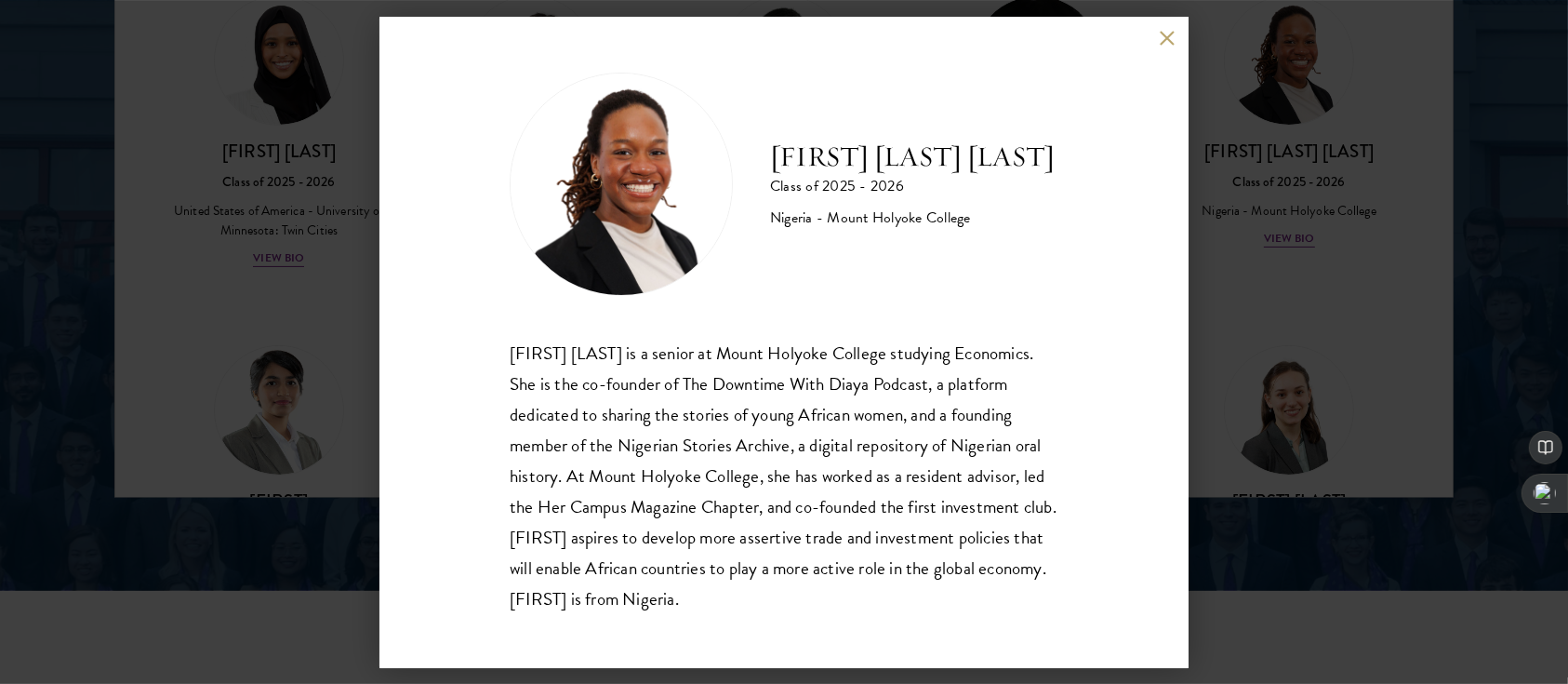 scroll, scrollTop: 1, scrollLeft: 0, axis: vertical 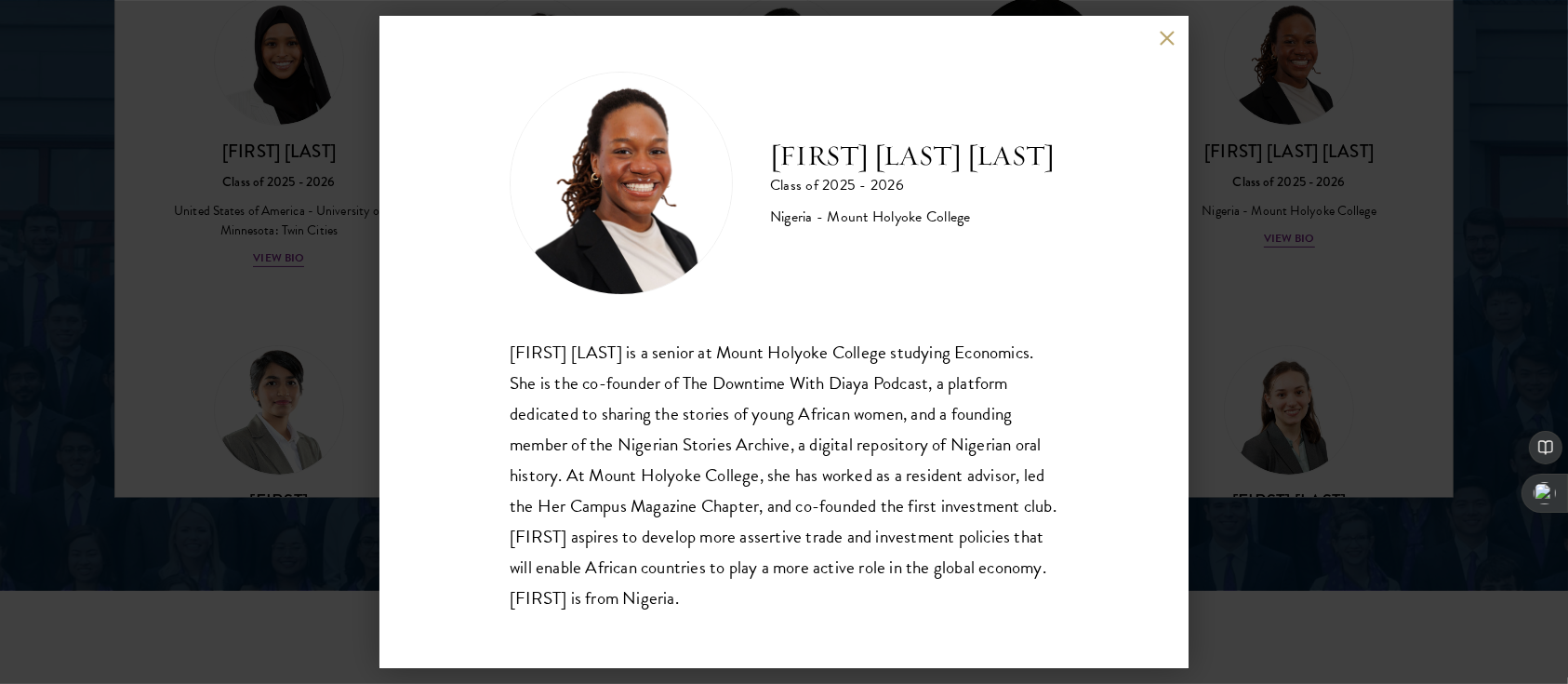 click on "[FIRST] [LAST]
Class of 2025 - 2026
[COUNTRY] - [INSTITUTION]
[FIRST] [LAST] is a senior at [INSTITUTION] studying Economics. She is the co-founder of The Downtime With Diaya Podcast, a platform dedicated to sharing the stories of young African women, and a founding member of the Nigerian Stories Archive, a digital repository of Nigerian oral history. At [INSTITUTION], she has worked as a resident advisor, led the Her Campus Magazine Chapter, and co-founded the first investment club. [FIRST] aspires to develop more assertive trade and investment policies that will enable African countries to play a more active role in the global economy. [FIRST] is from [COUNTRY]." at bounding box center (784, 342) 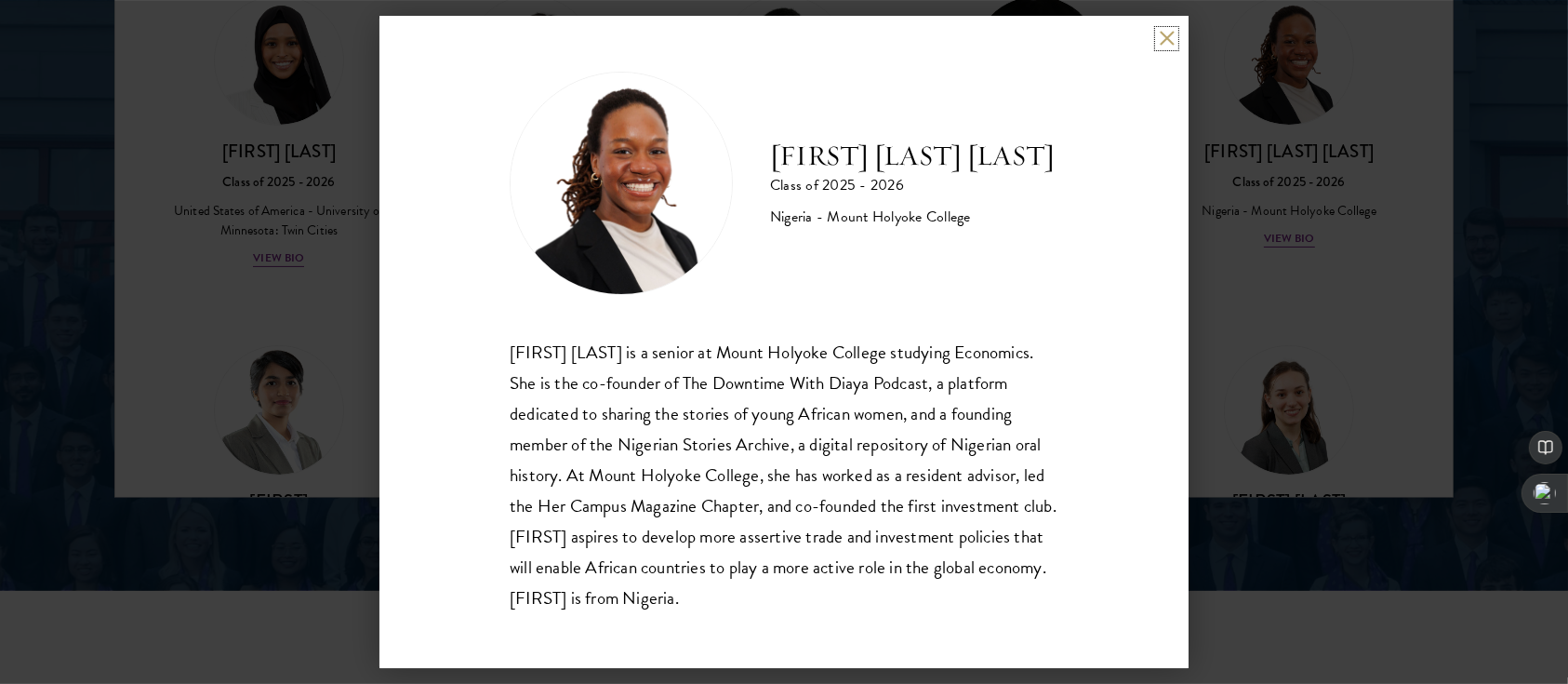 click at bounding box center [1166, 38] 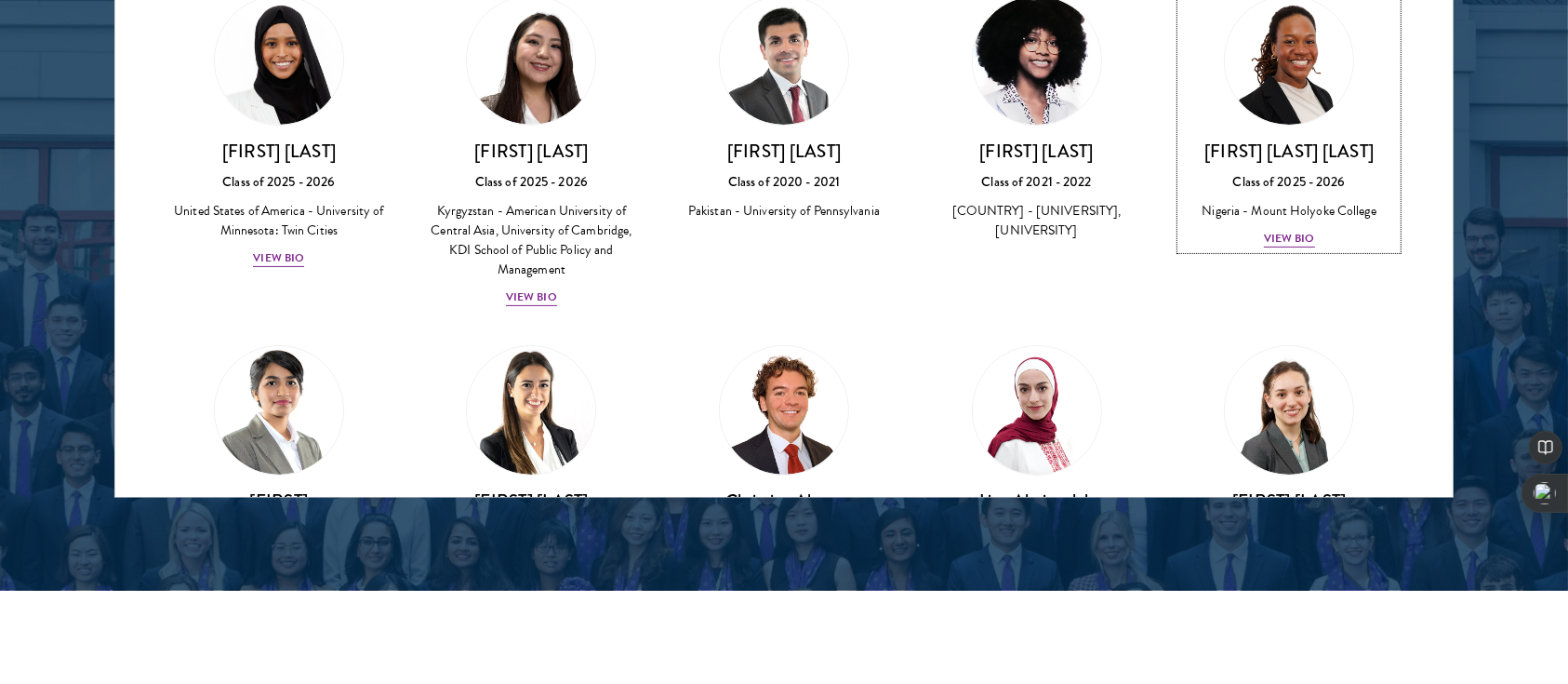 scroll, scrollTop: 2525, scrollLeft: 0, axis: vertical 